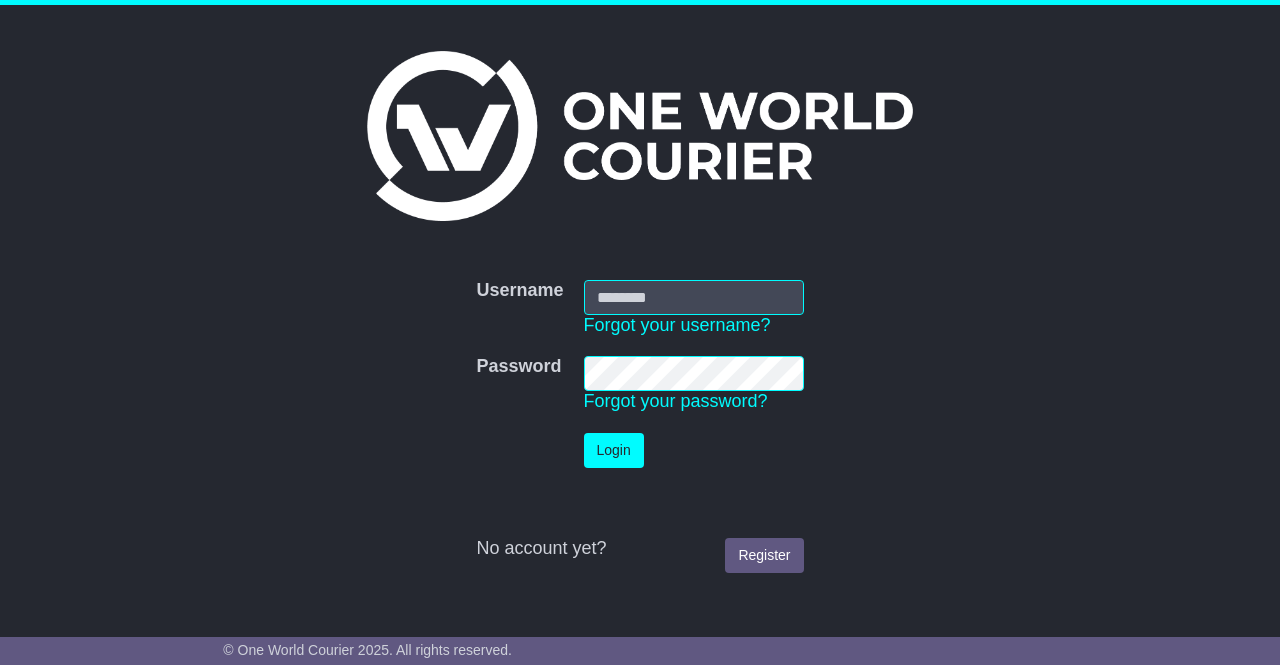 scroll, scrollTop: 0, scrollLeft: 0, axis: both 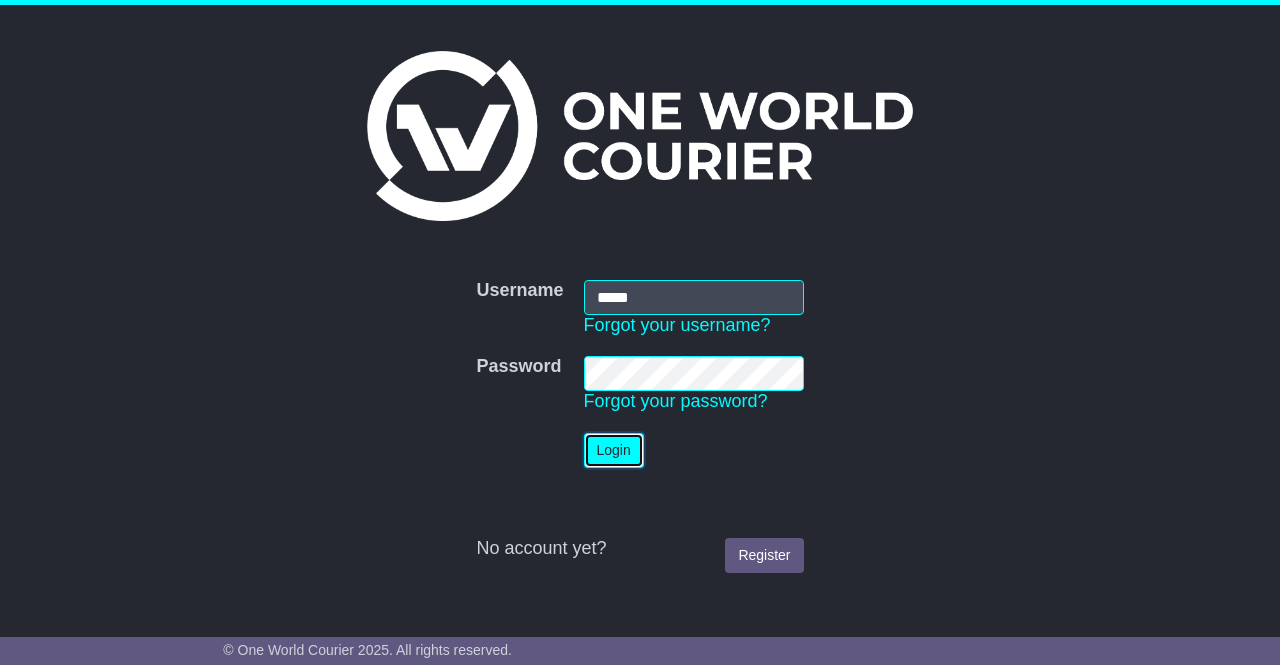 click on "Login" at bounding box center [614, 450] 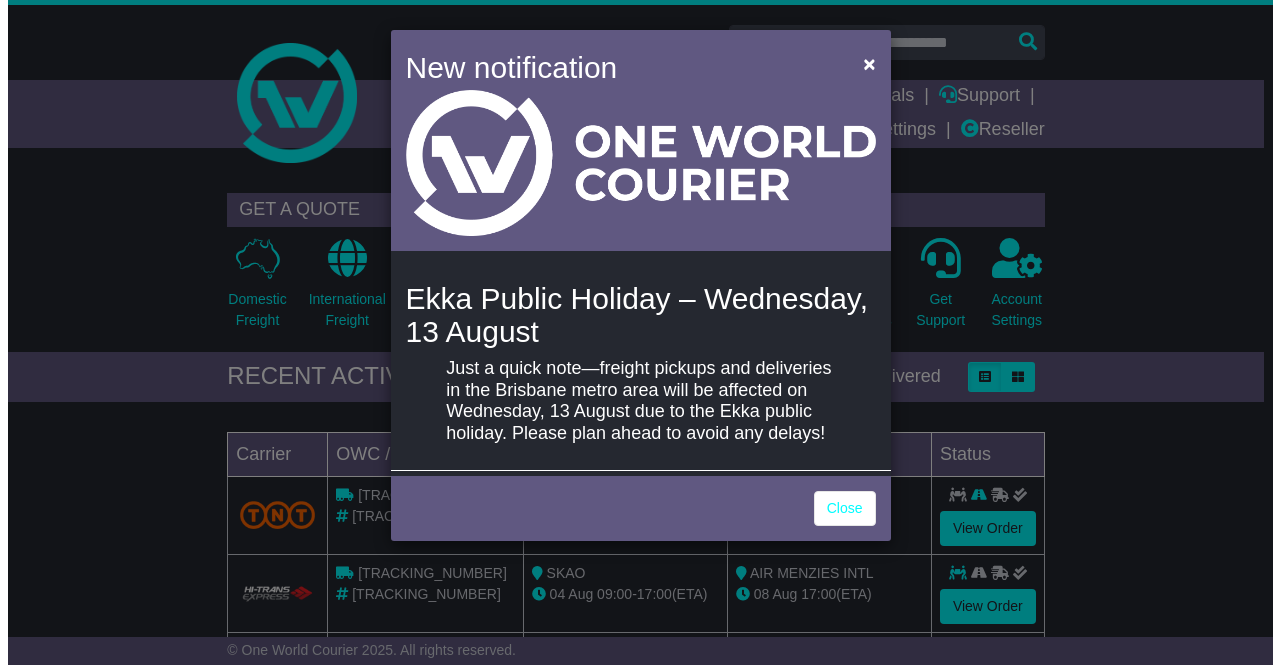 scroll, scrollTop: 0, scrollLeft: 0, axis: both 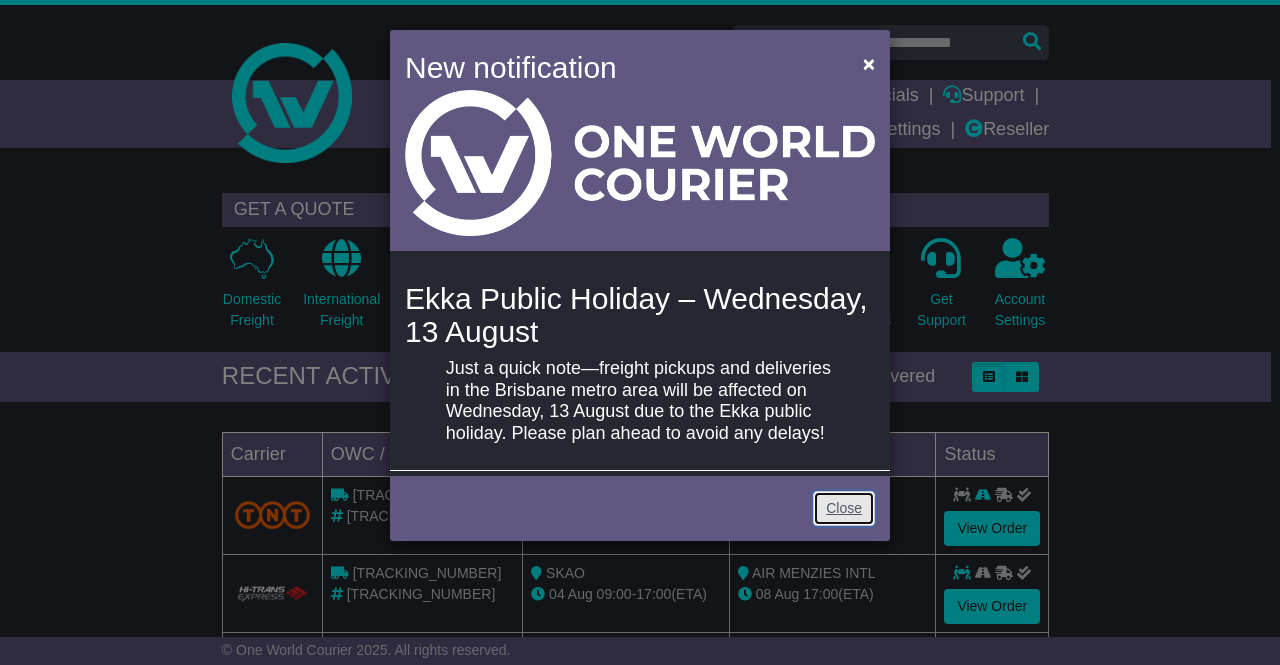 click on "Close" at bounding box center (844, 508) 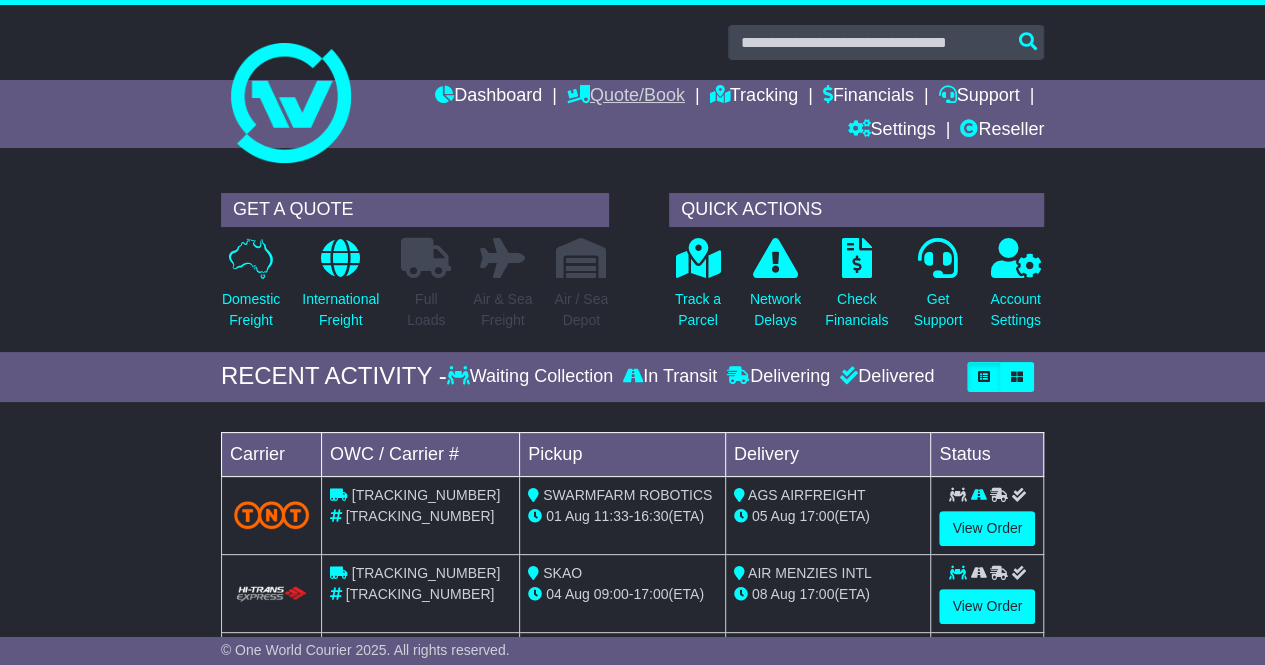 click on "Quote/Book" at bounding box center [626, 97] 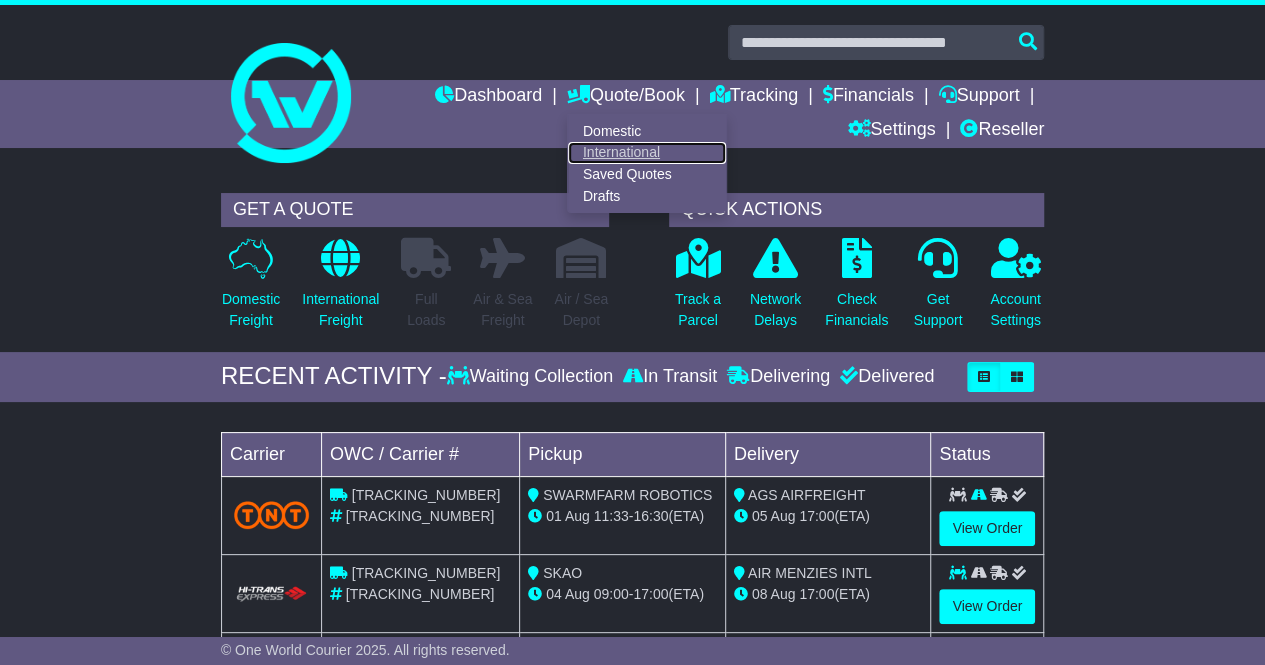 click on "International" at bounding box center [647, 153] 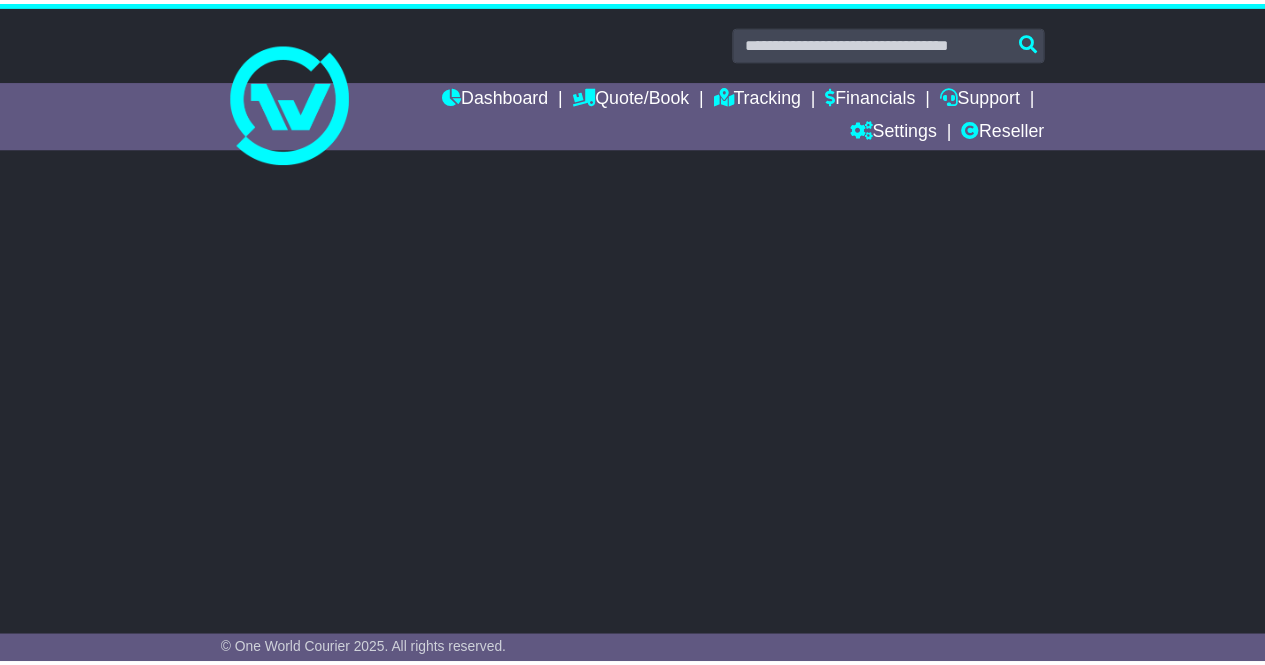 scroll, scrollTop: 0, scrollLeft: 0, axis: both 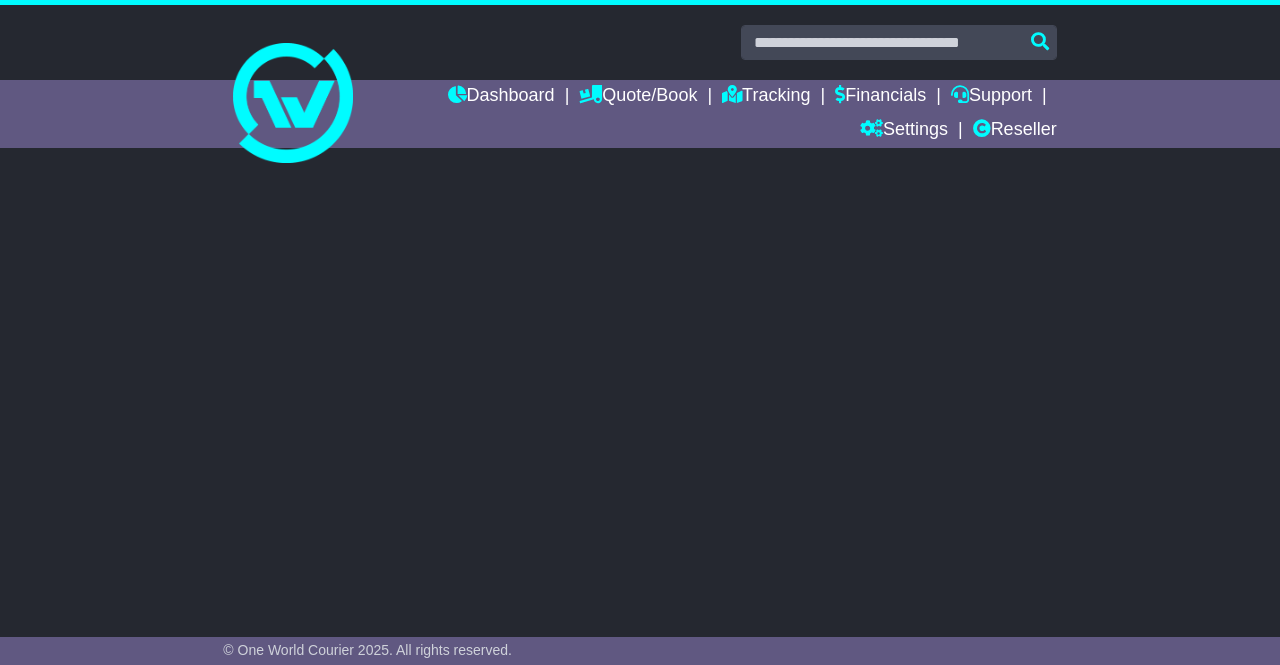 select on "**" 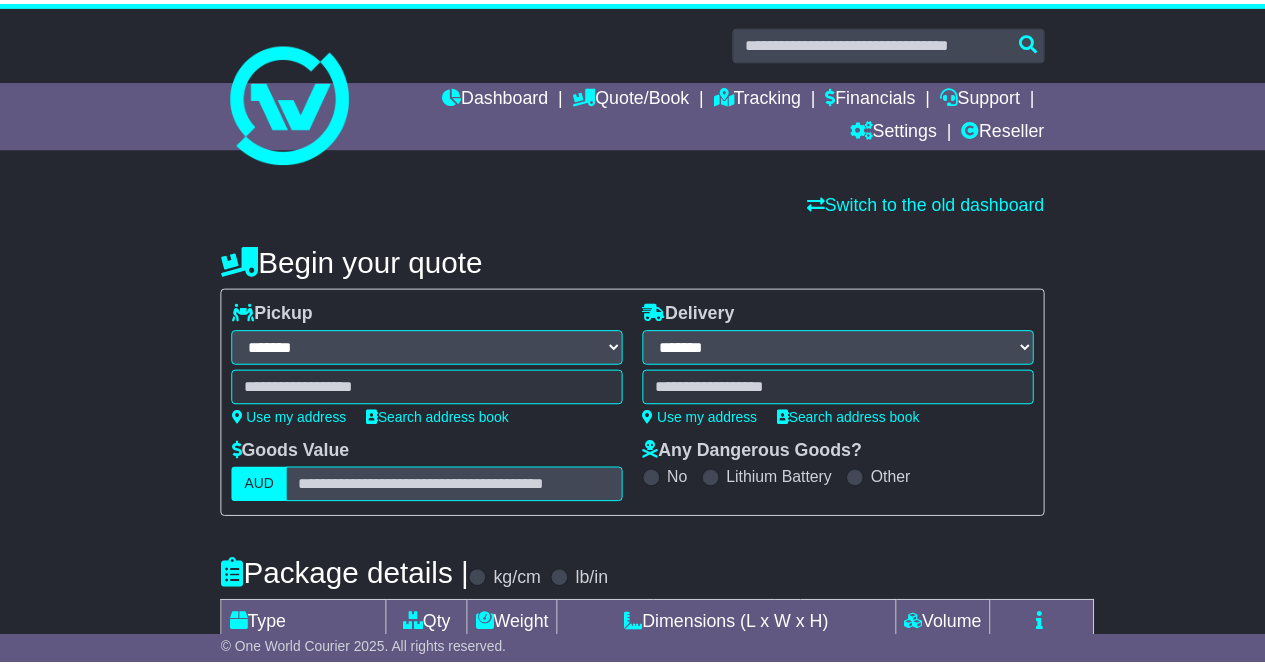 scroll, scrollTop: 0, scrollLeft: 0, axis: both 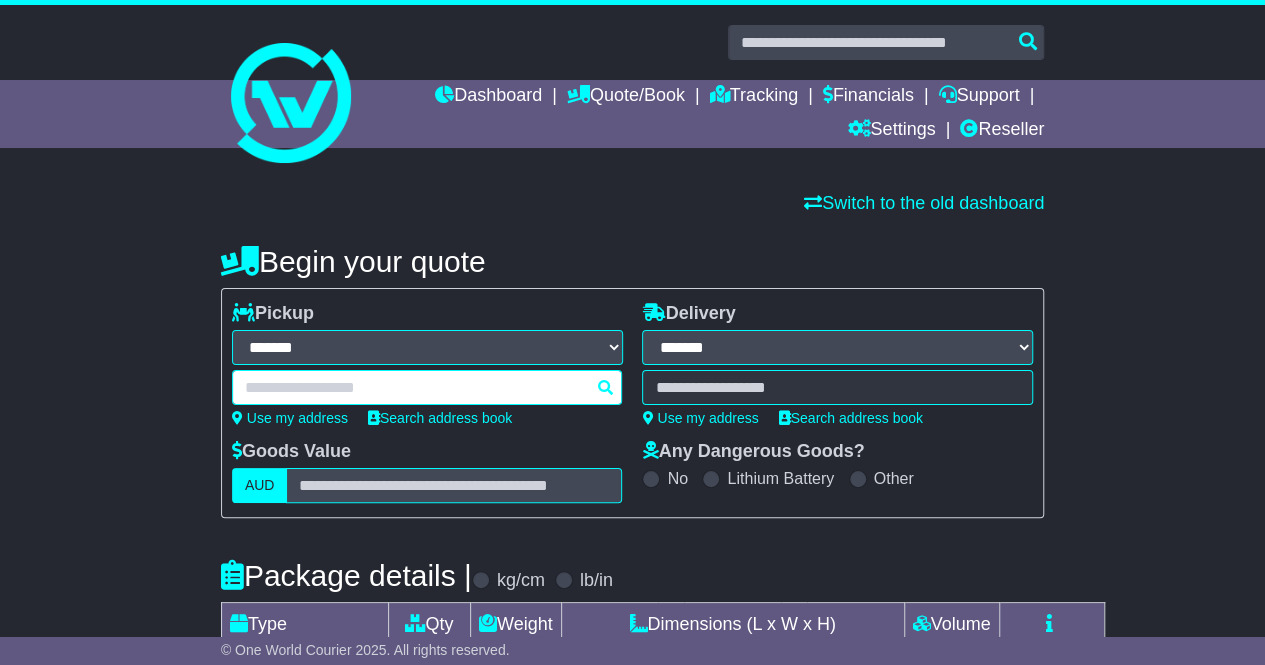 click at bounding box center (427, 387) 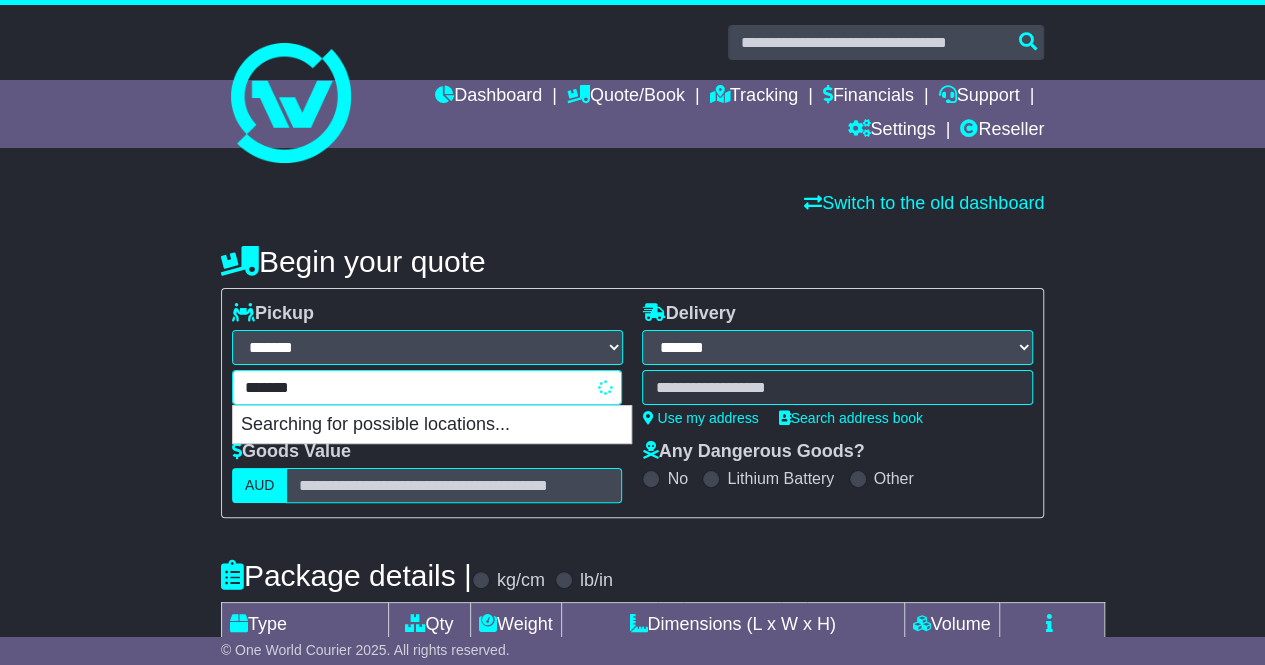 type on "********" 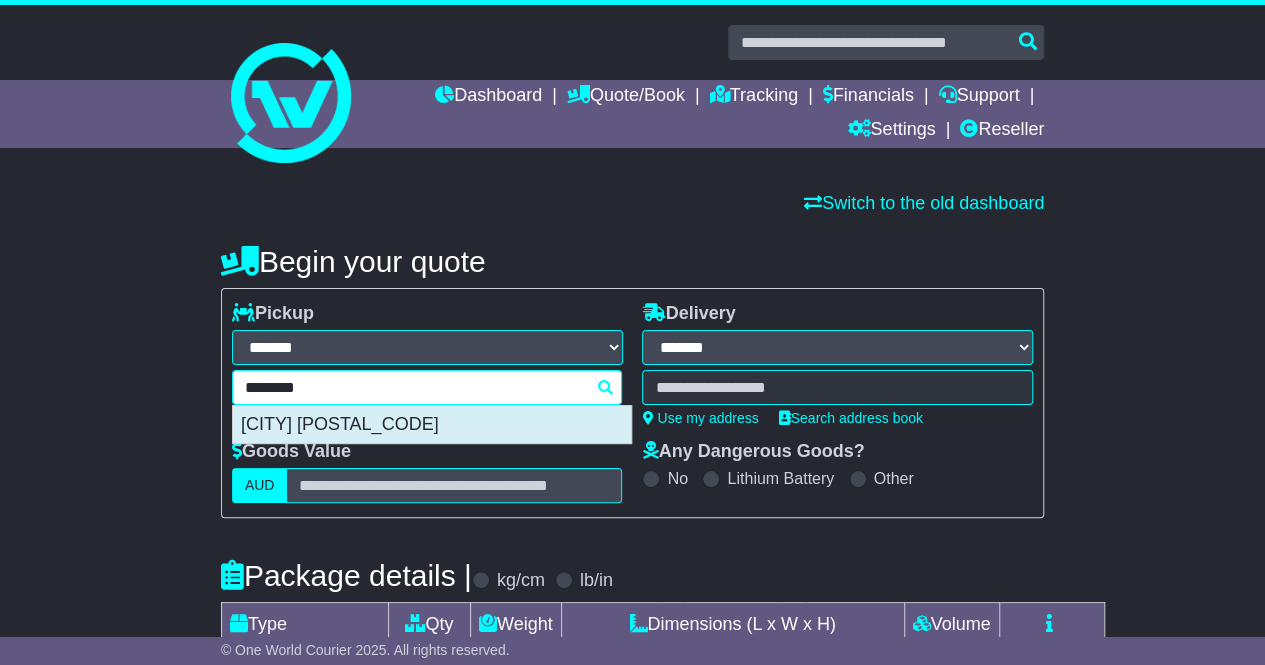 click on "[CITY] [POSTAL_CODE]" at bounding box center [432, 425] 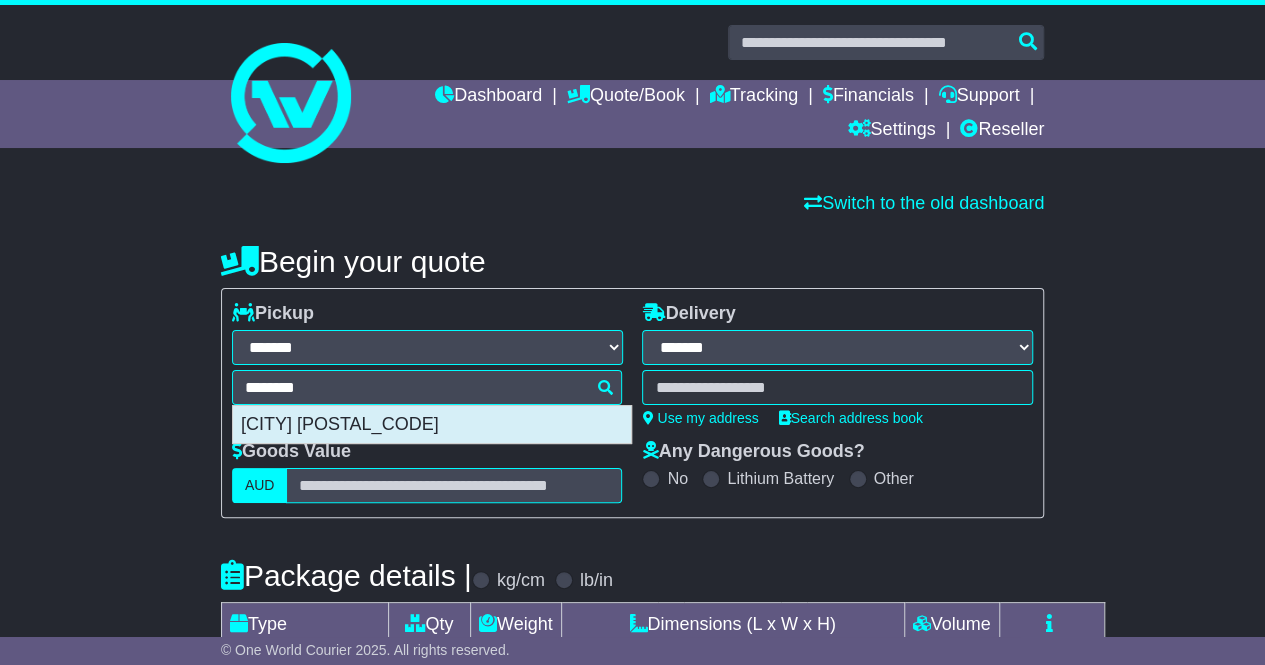 type on "**********" 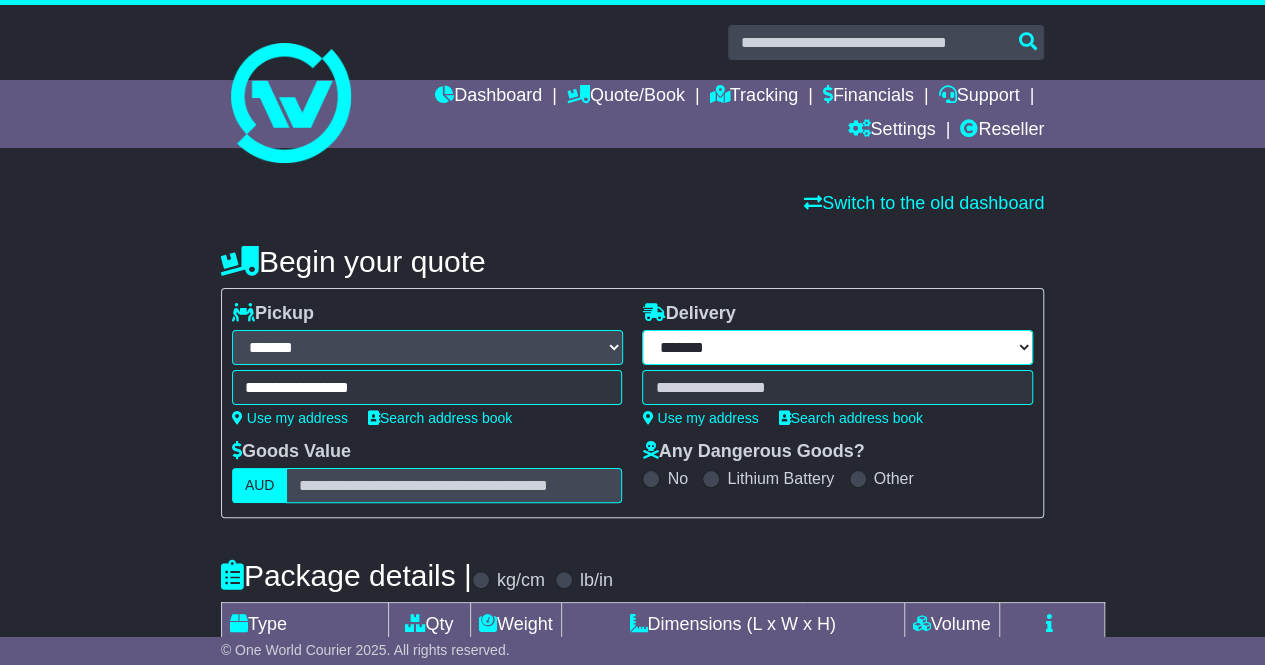 click on "**********" at bounding box center (837, 347) 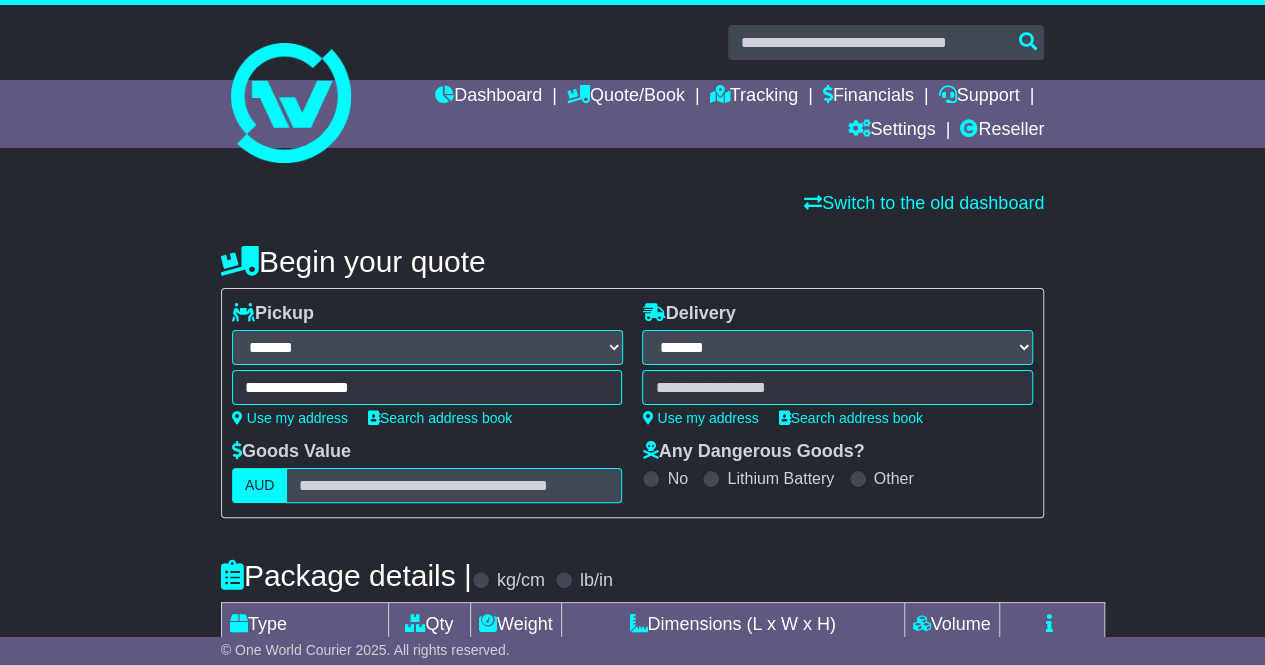 click on "**********" at bounding box center (837, 347) 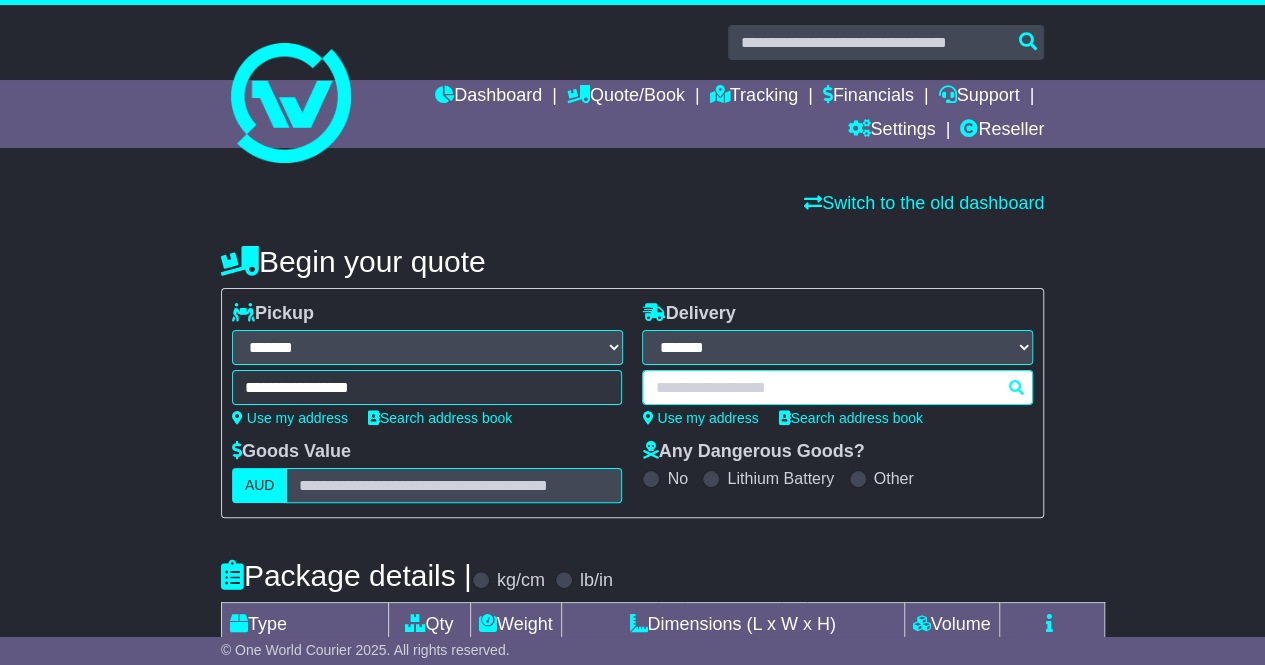click at bounding box center [837, 387] 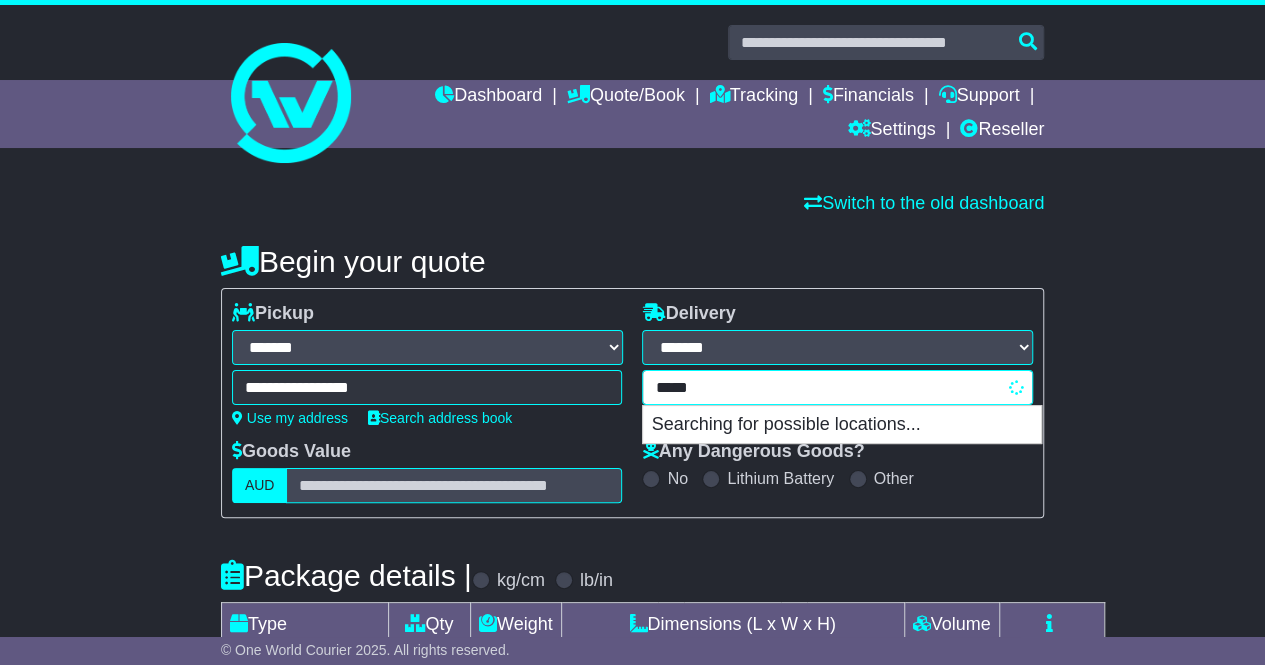 type on "******" 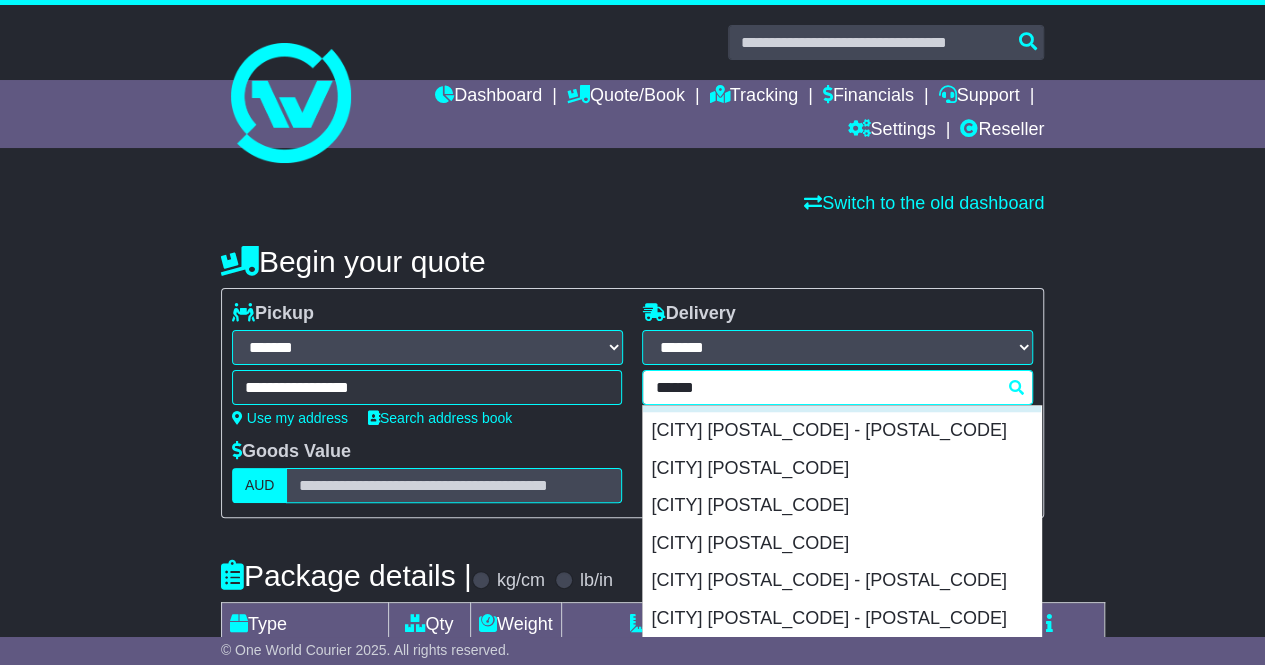 scroll, scrollTop: 1100, scrollLeft: 0, axis: vertical 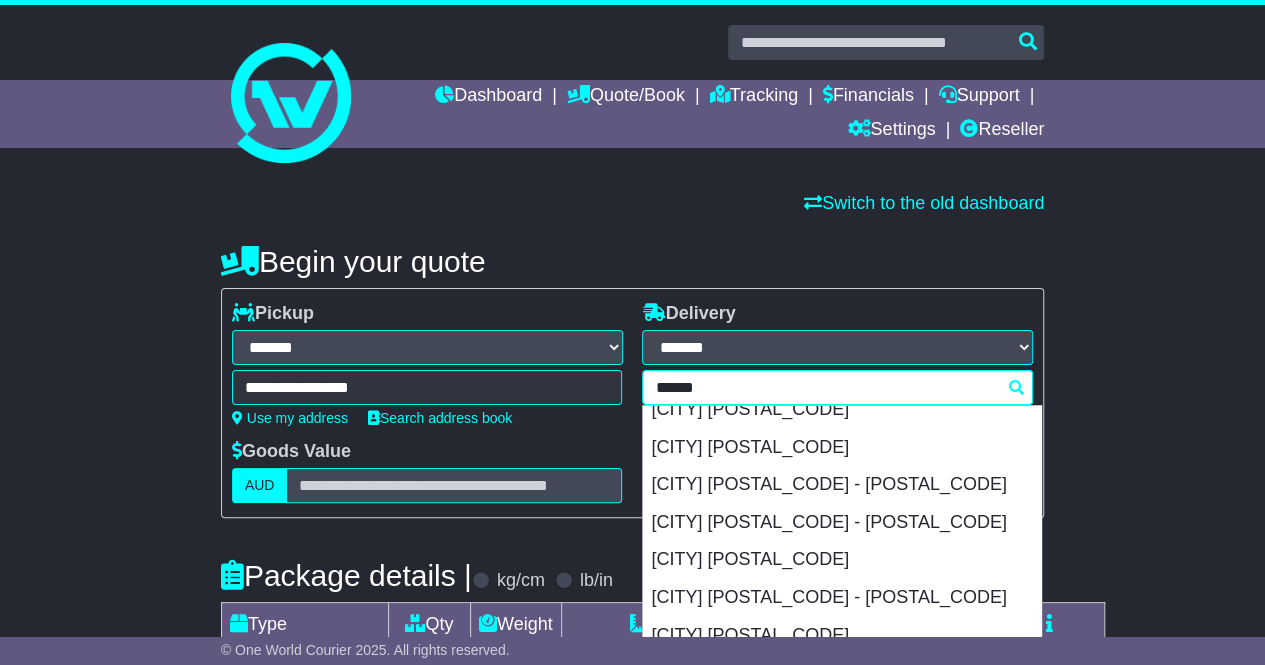 click on "[DISTRICT], [CITY] [POSTAL_CODE]" at bounding box center [842, 732] 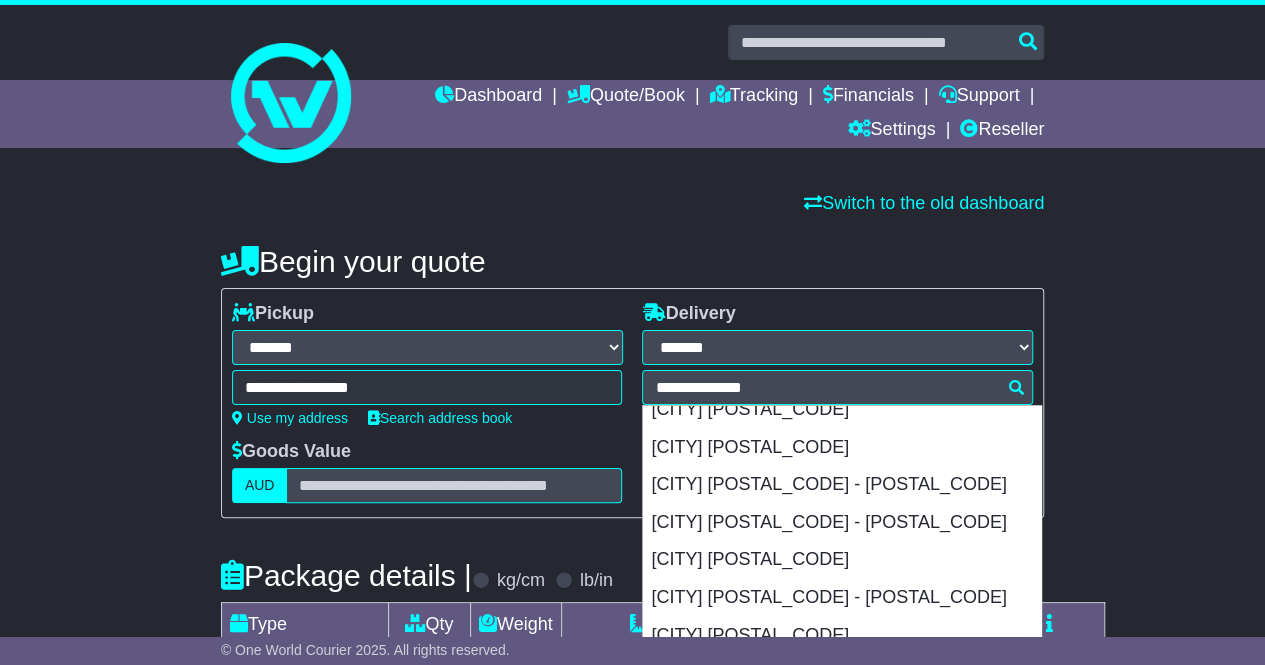 type on "**********" 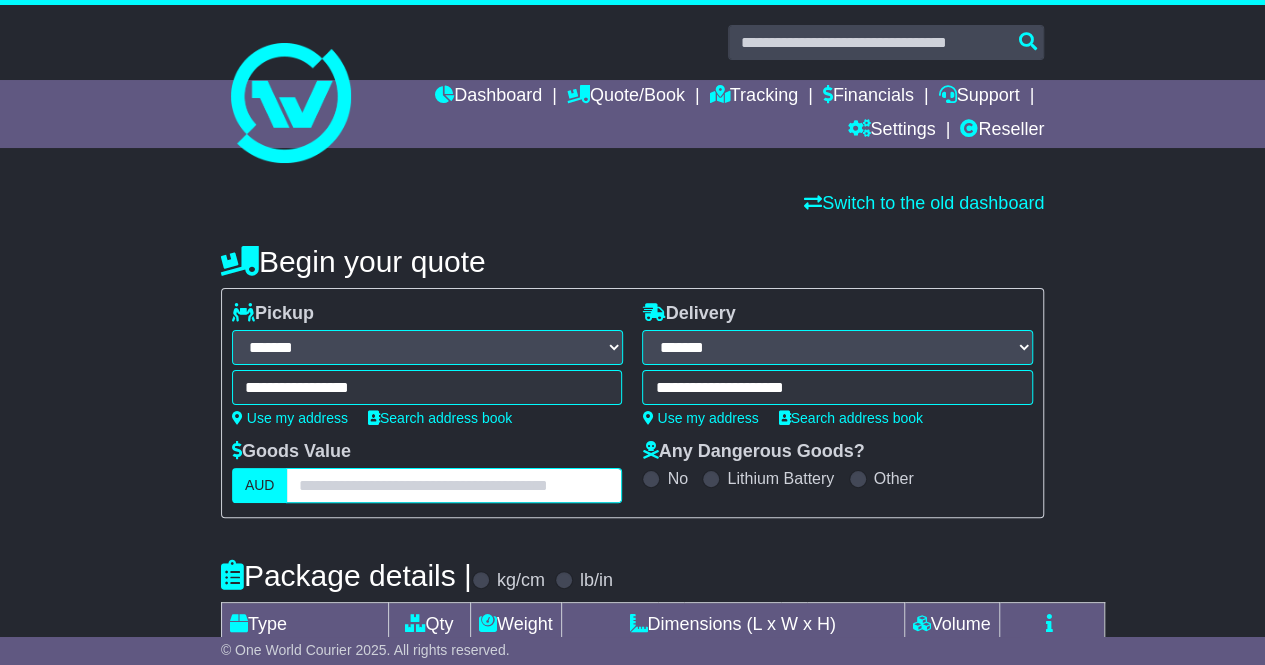 click at bounding box center [454, 485] 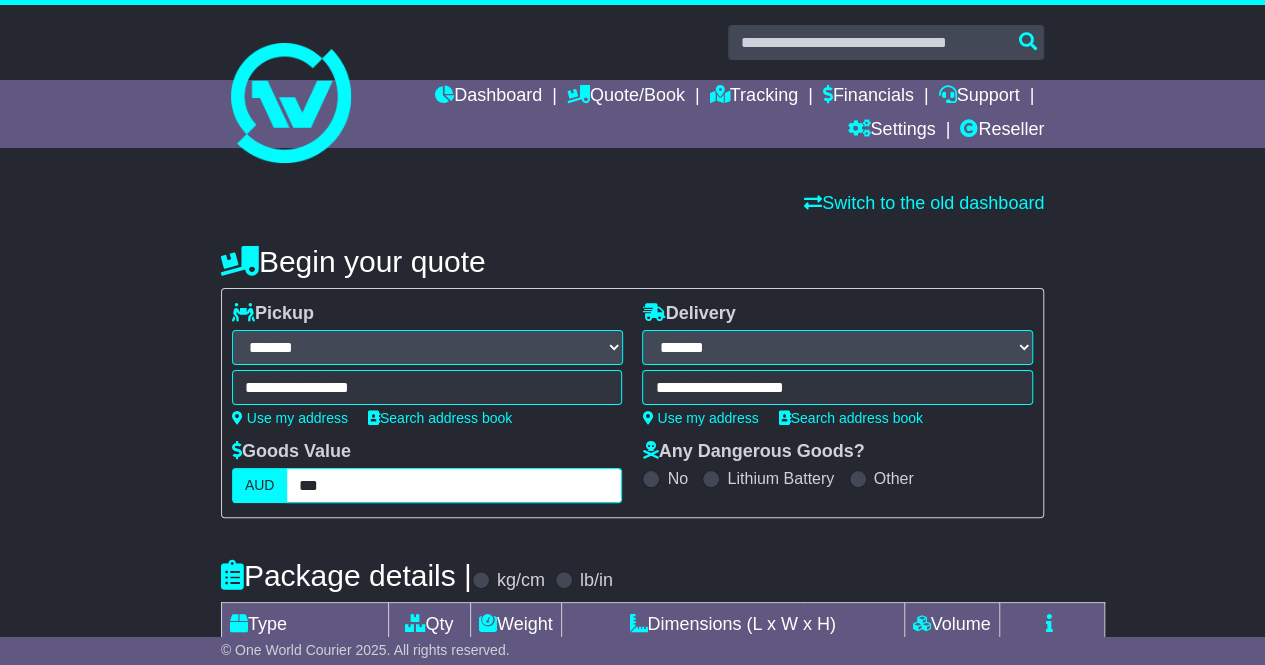 type on "***" 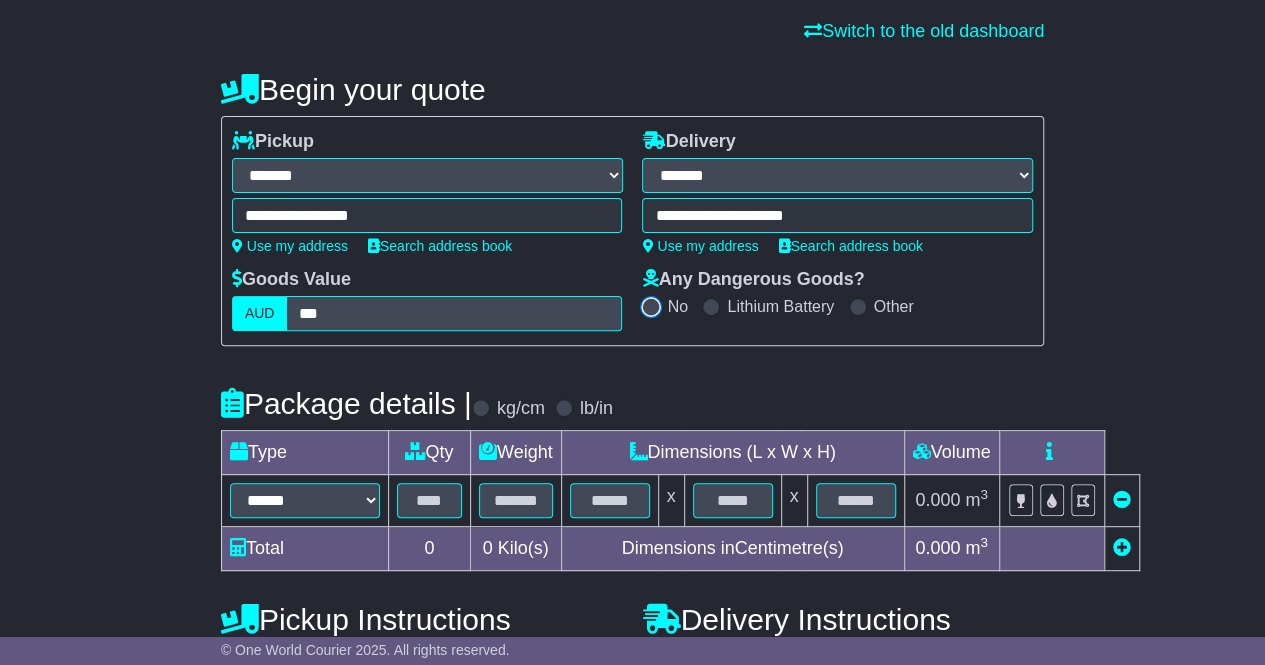 scroll, scrollTop: 300, scrollLeft: 0, axis: vertical 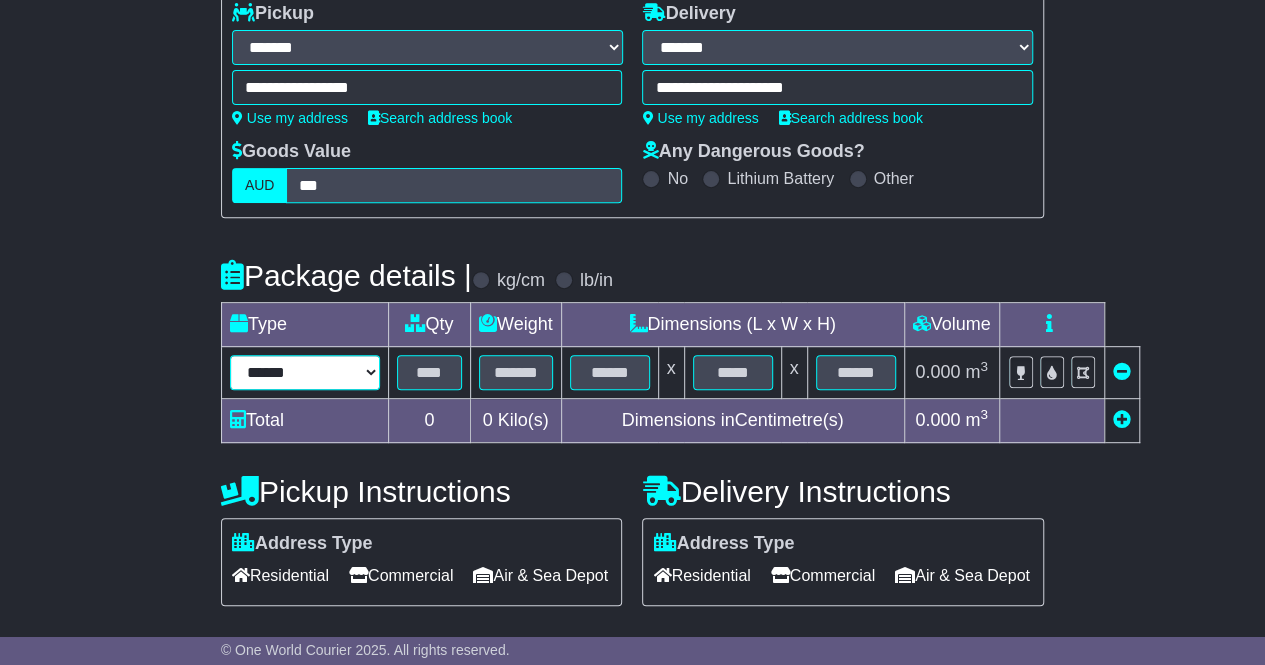 click on "****** ****** *** ******** ***** **** **** ****** *** *******" at bounding box center (305, 372) 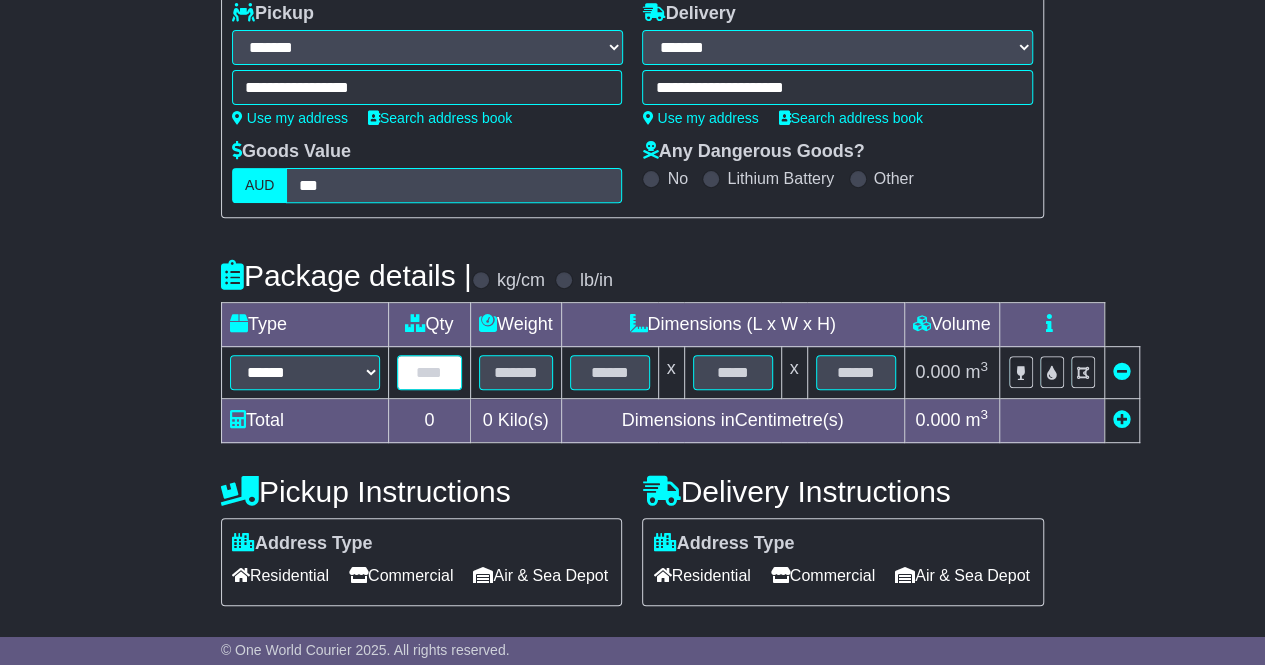 click at bounding box center (429, 372) 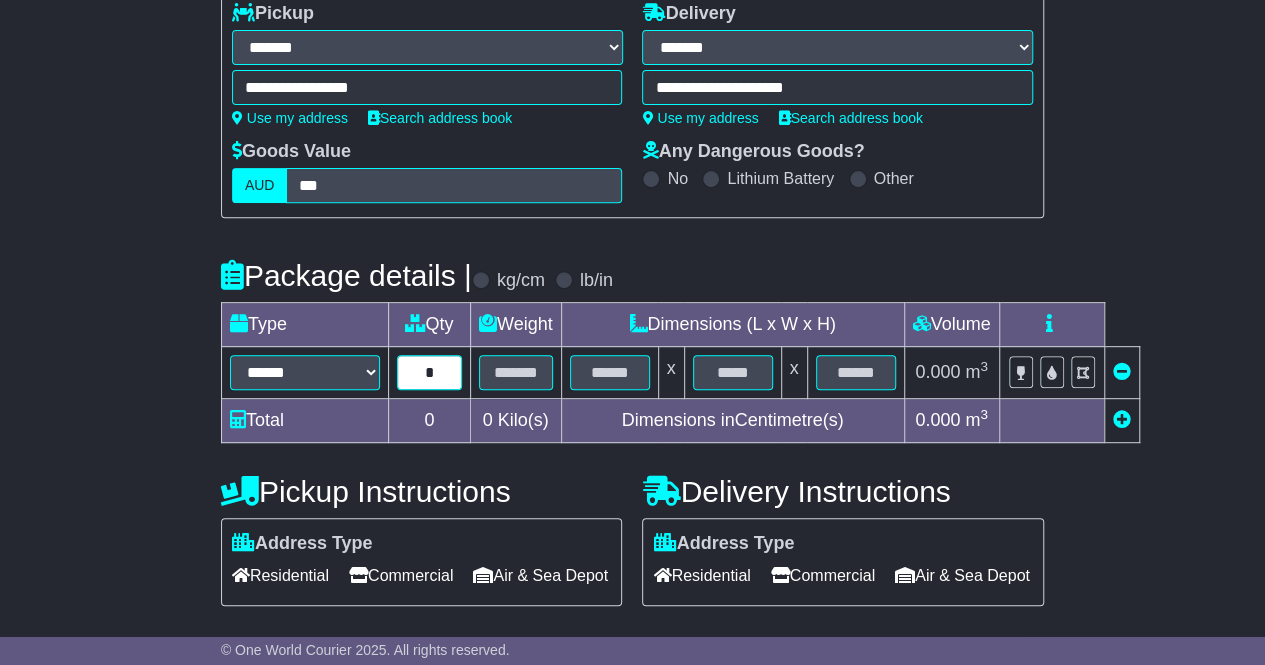 type on "*" 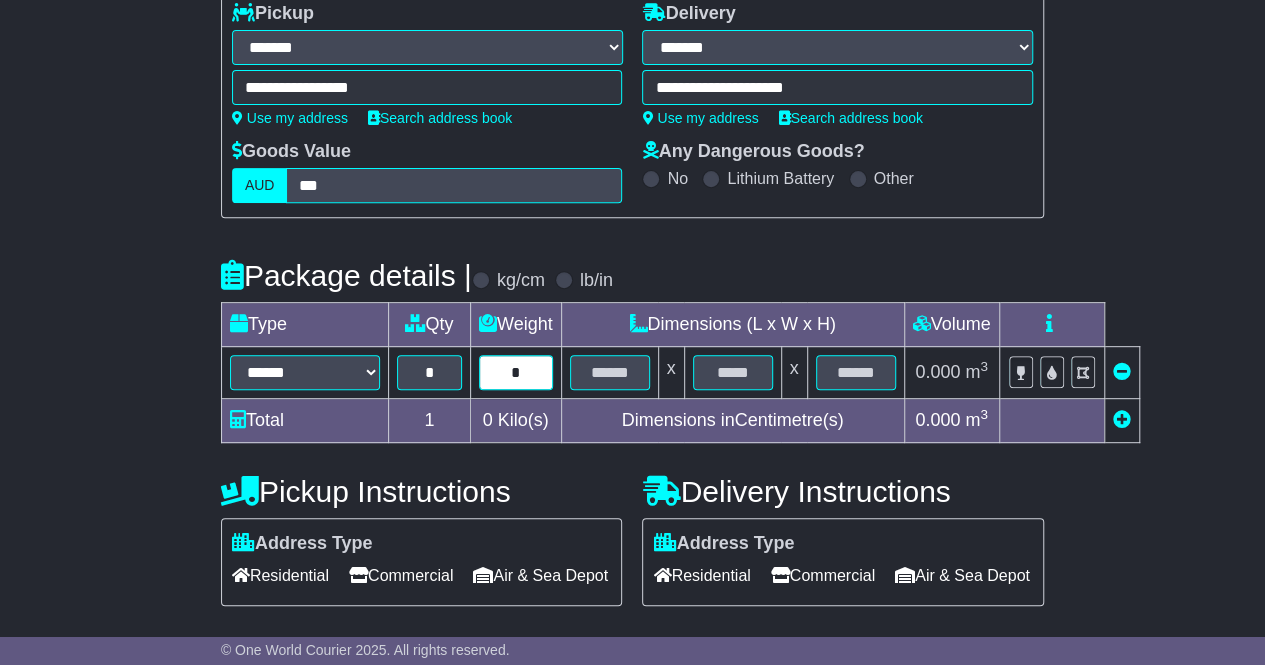 type on "*" 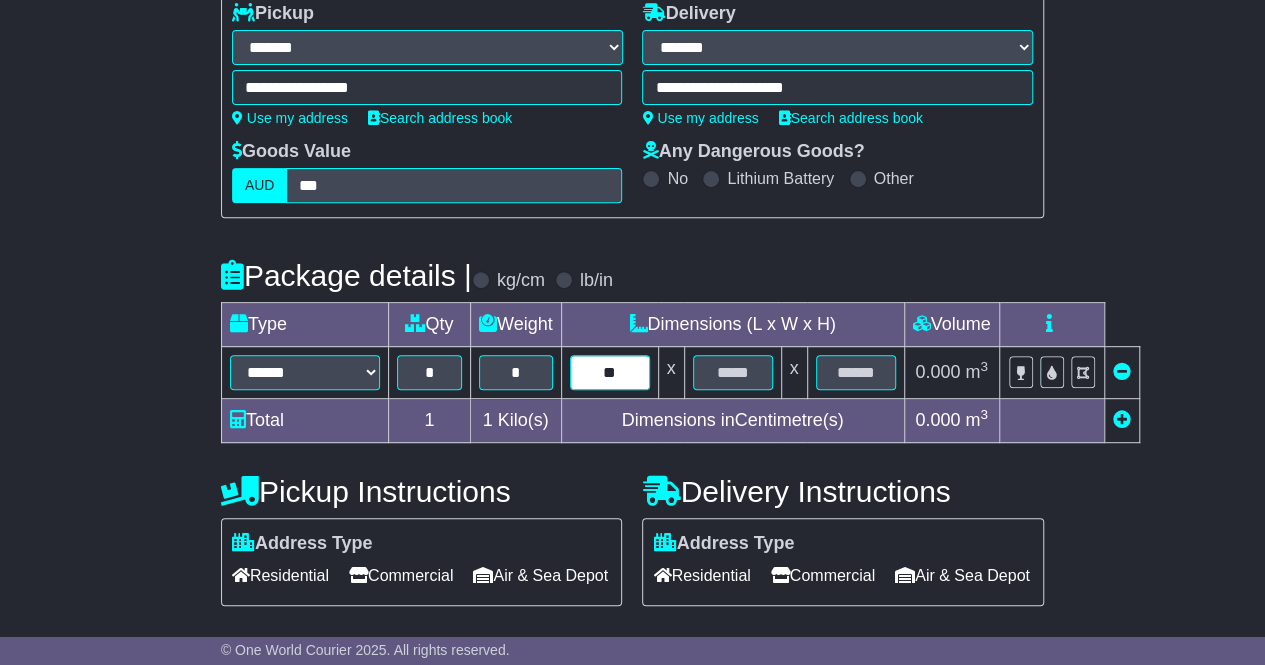 type on "**" 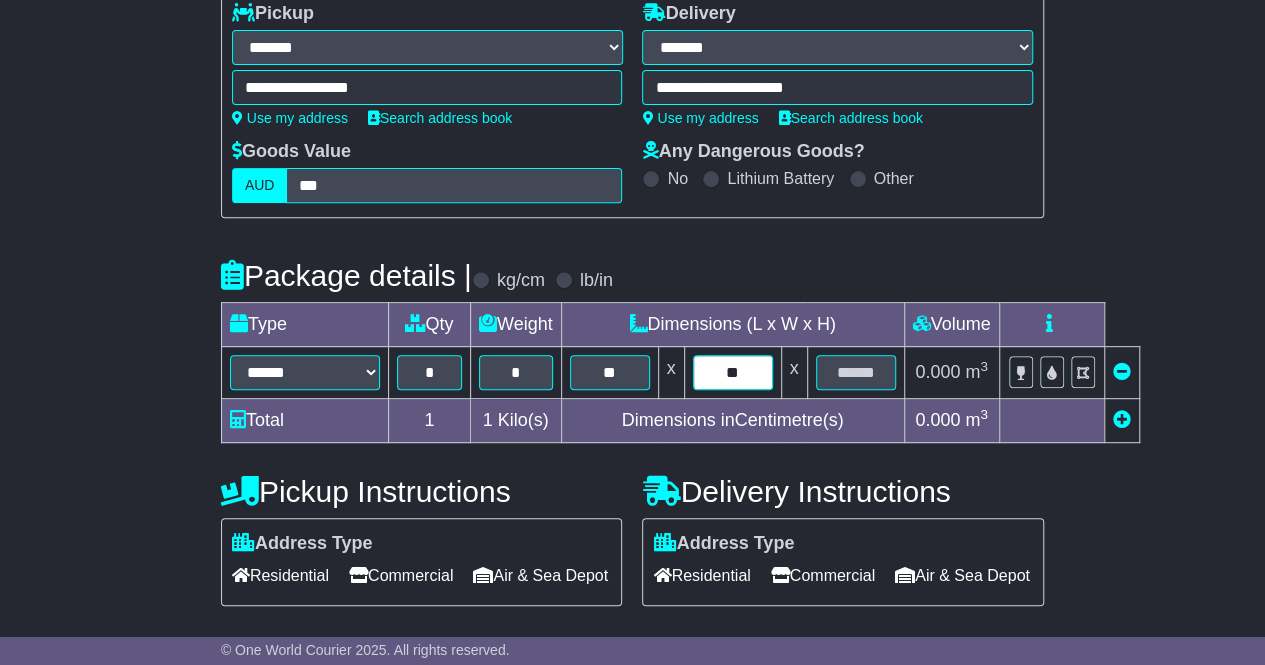 type on "**" 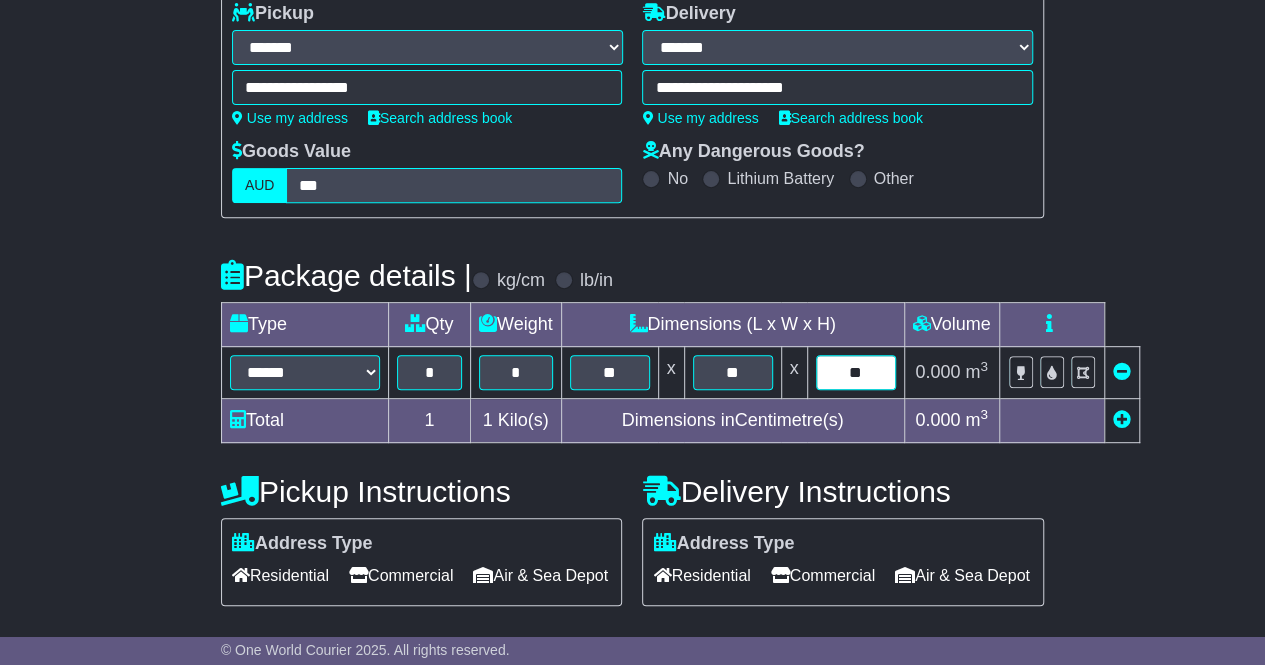 type on "**" 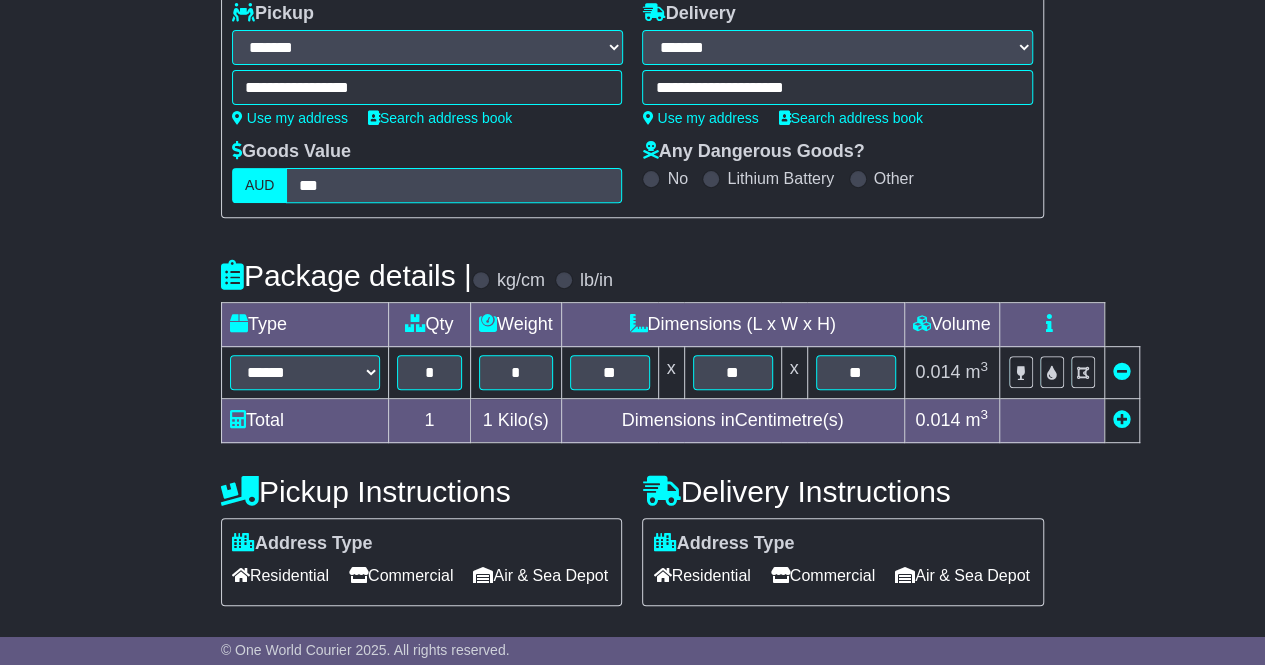 scroll, scrollTop: 710, scrollLeft: 0, axis: vertical 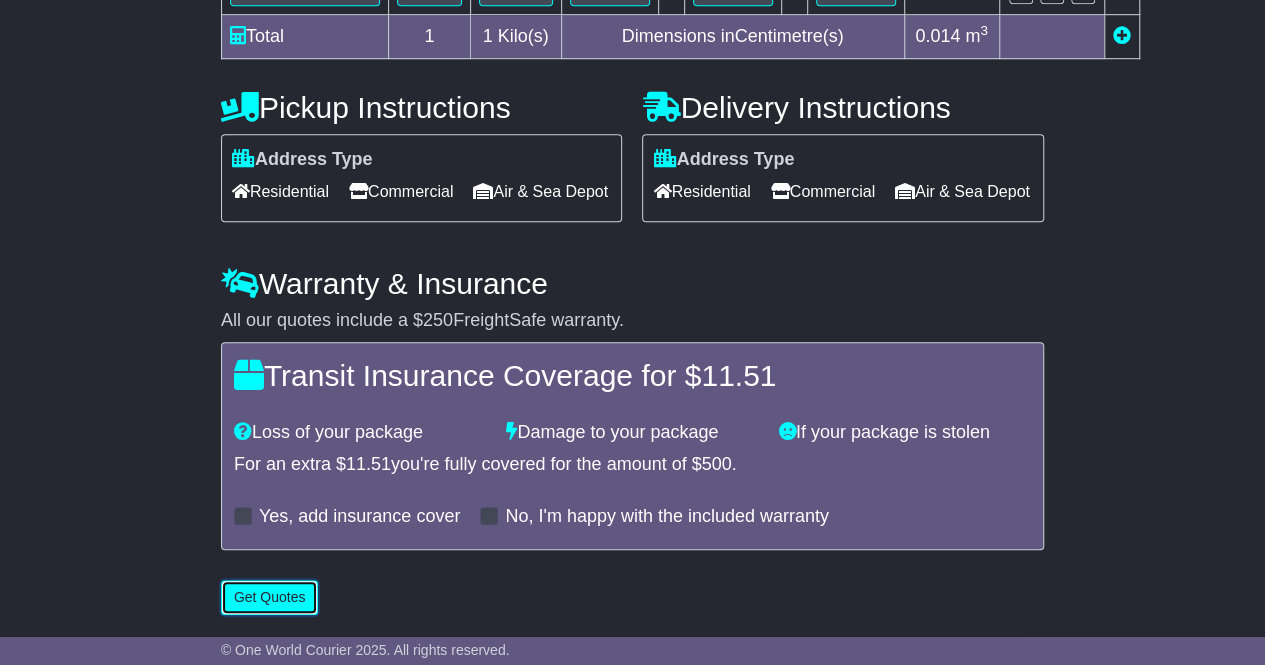 click on "Get Quotes" at bounding box center (270, 597) 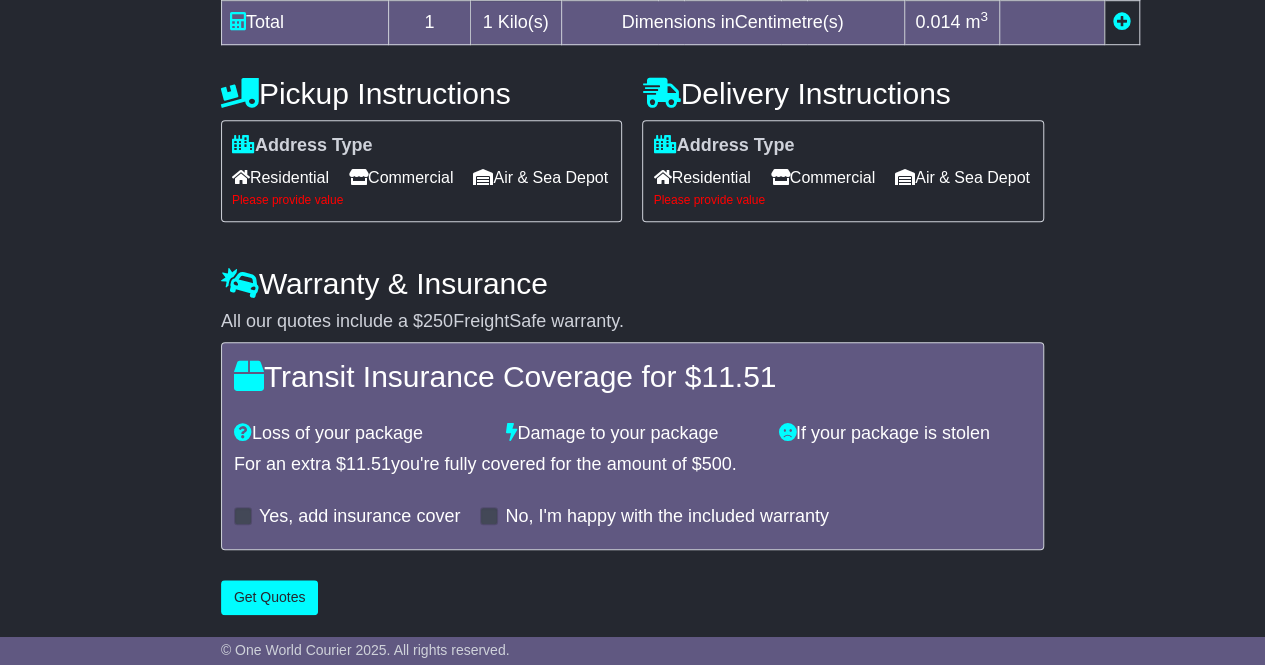click on "Commercial" at bounding box center [401, 177] 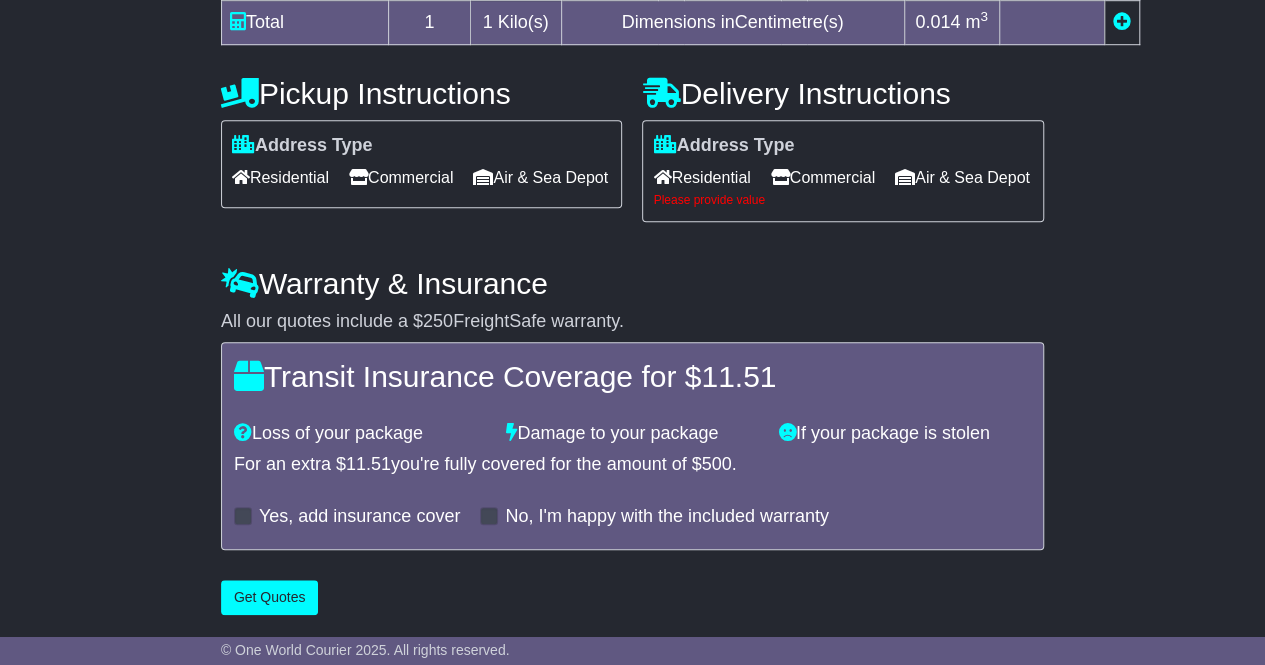 click on "Commercial" at bounding box center (823, 177) 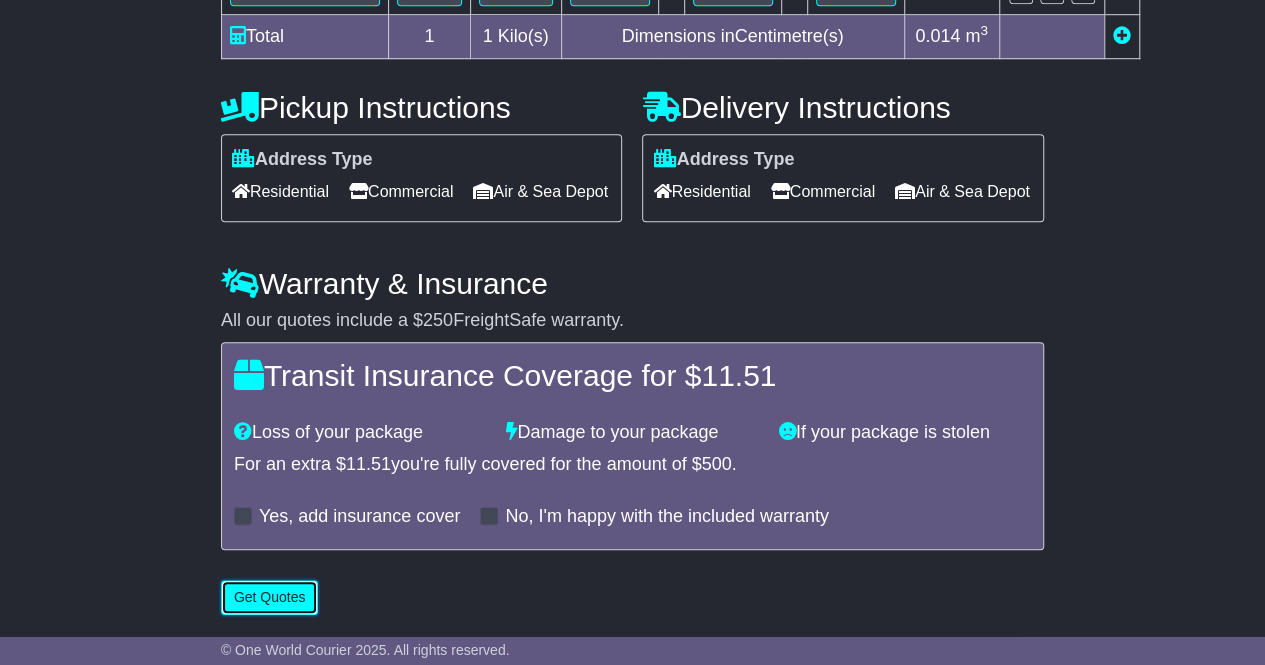 click on "Get Quotes" at bounding box center [270, 597] 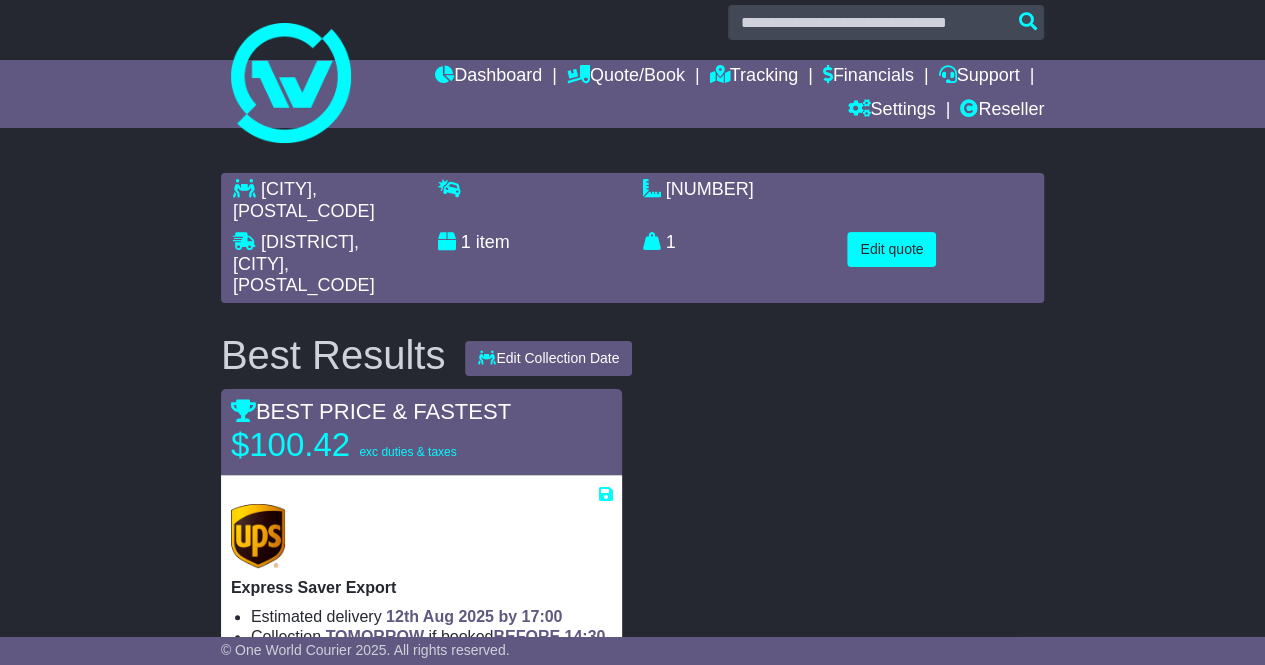 scroll, scrollTop: 0, scrollLeft: 0, axis: both 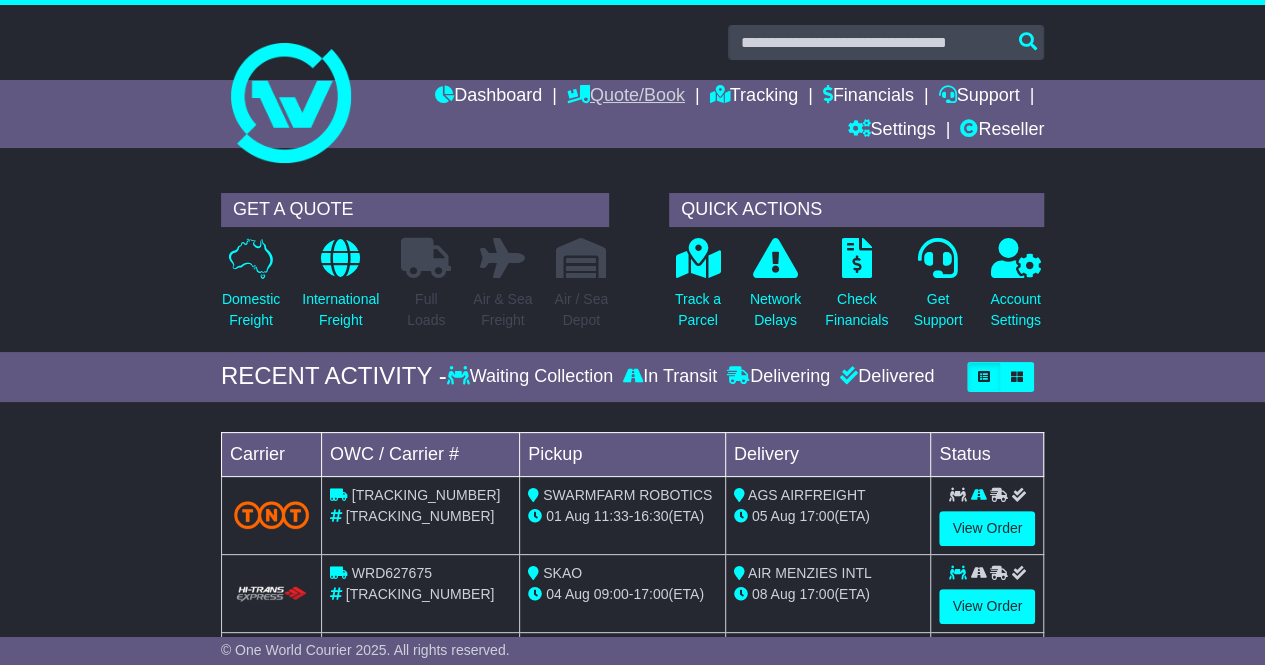 click on "Quote/Book" at bounding box center (626, 97) 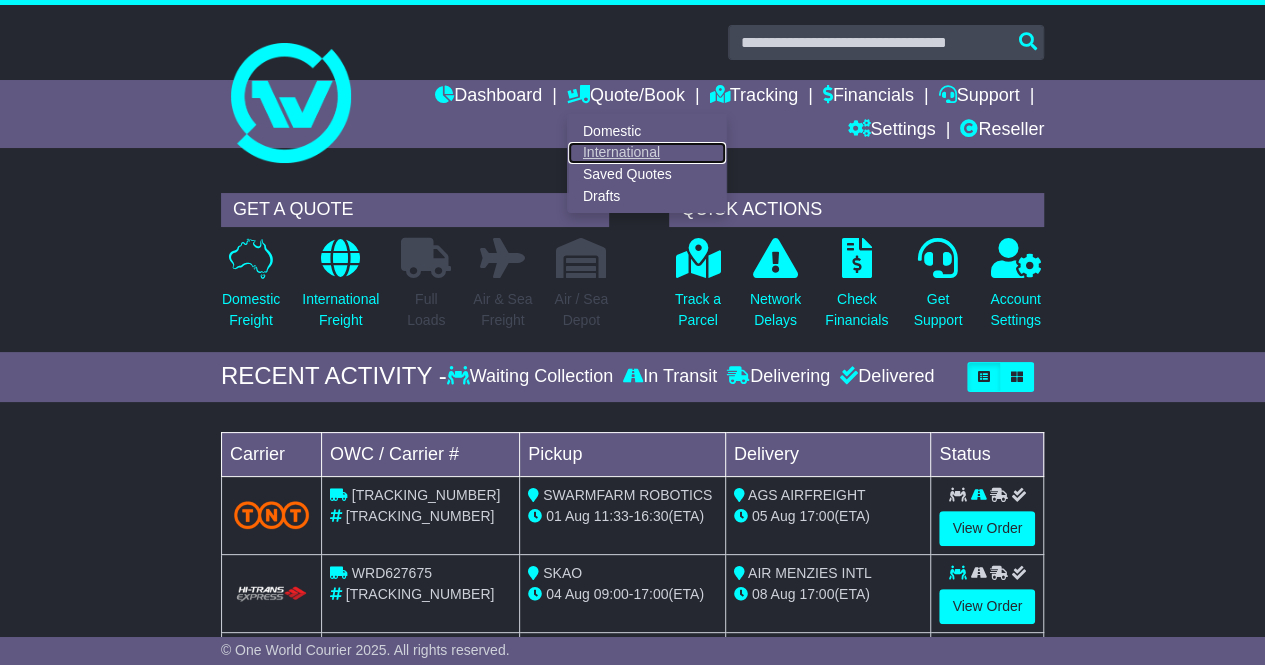 click on "International" at bounding box center [647, 153] 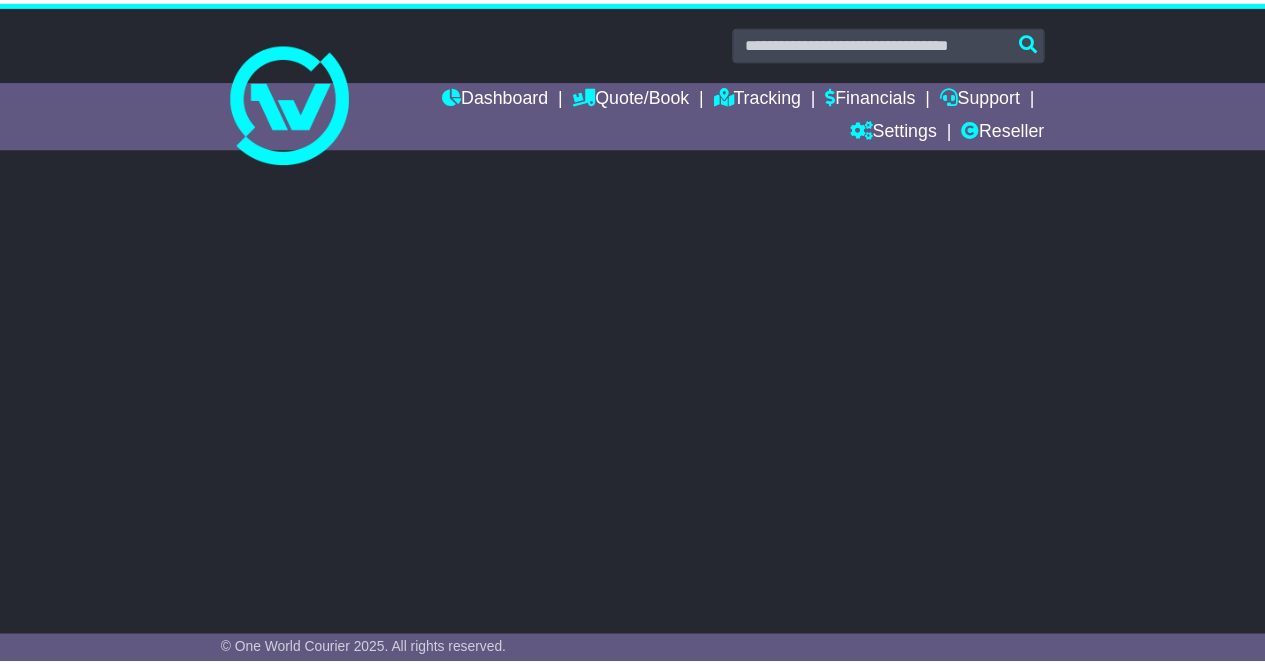scroll, scrollTop: 0, scrollLeft: 0, axis: both 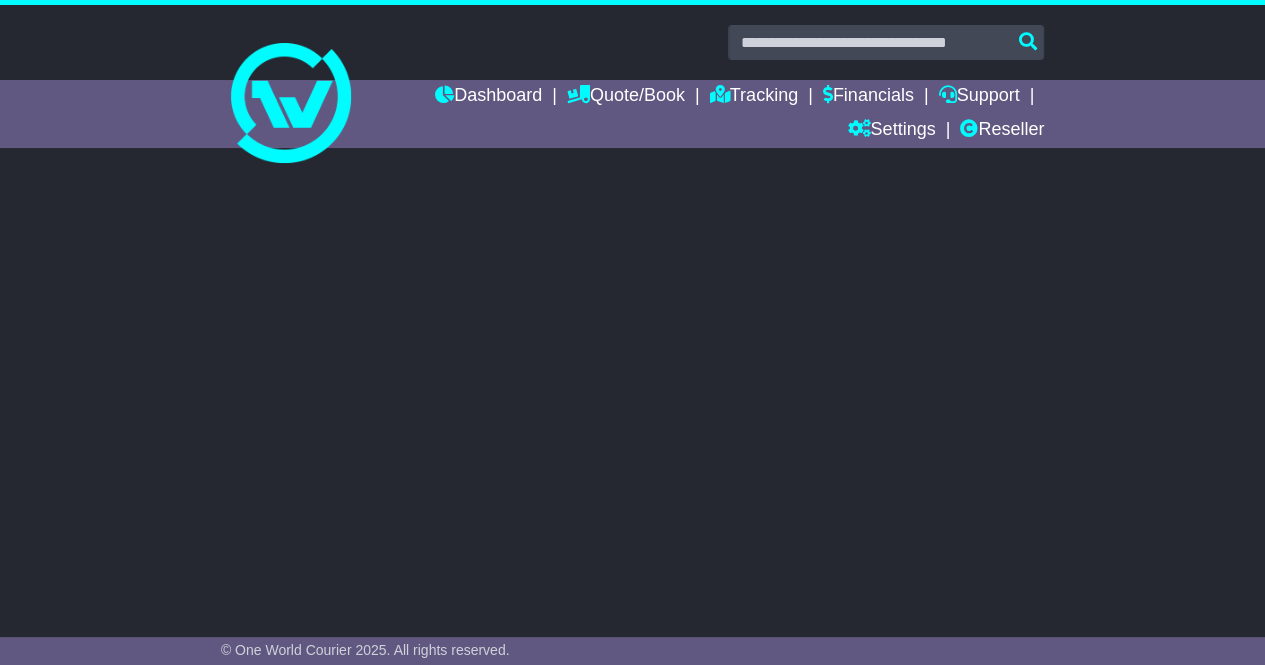 select on "**" 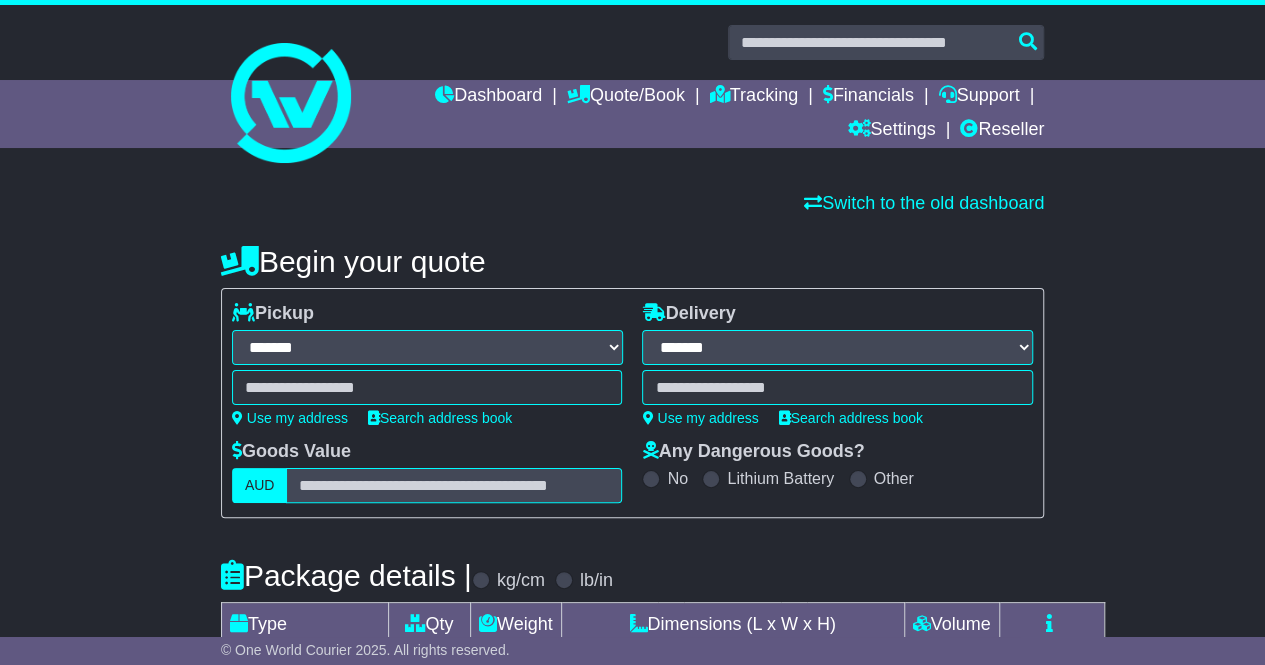 click at bounding box center (427, 387) 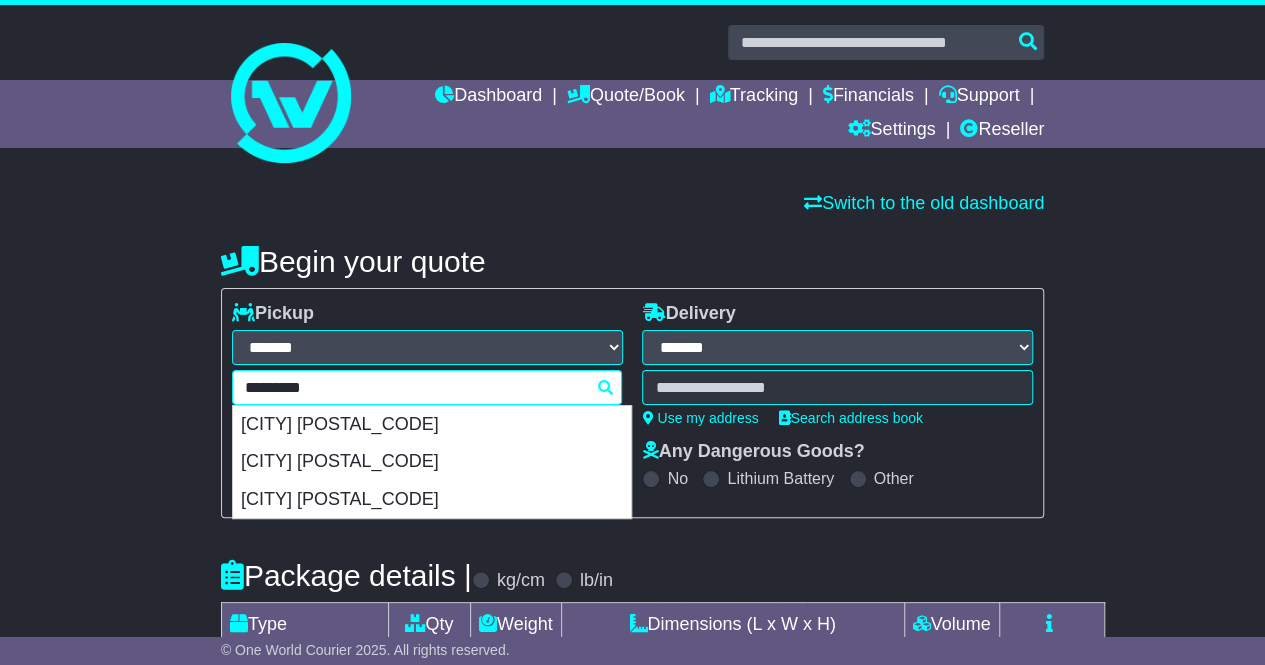 type on "********" 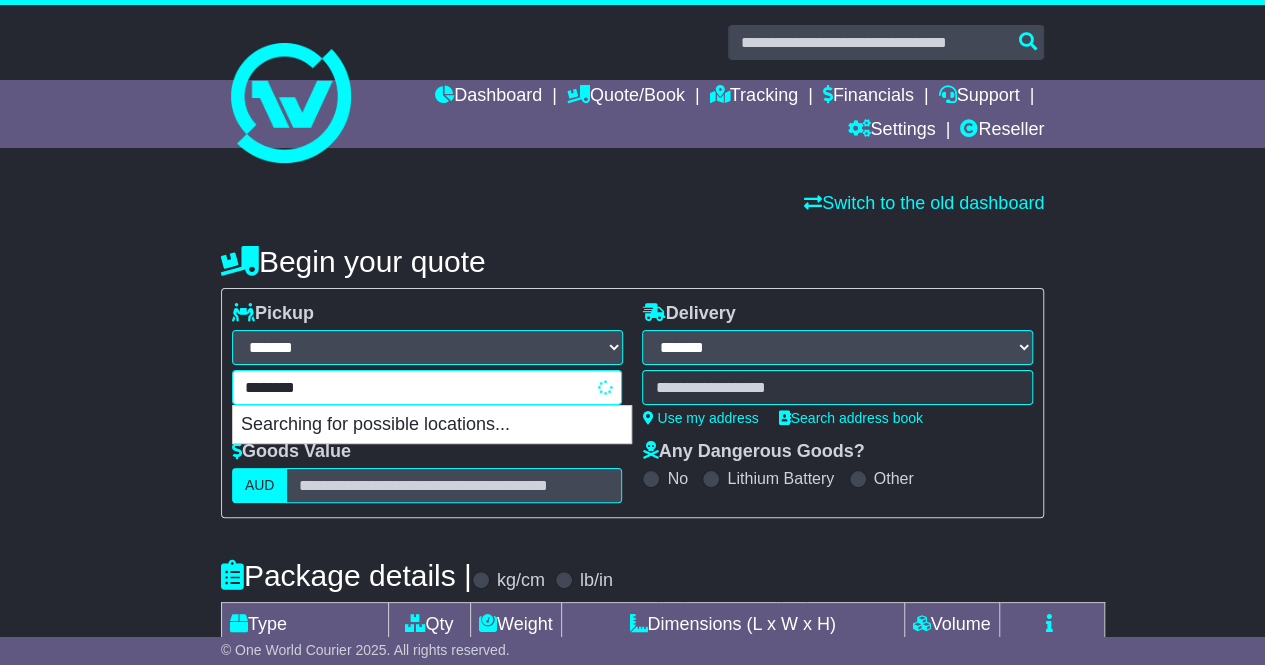 type on "*********" 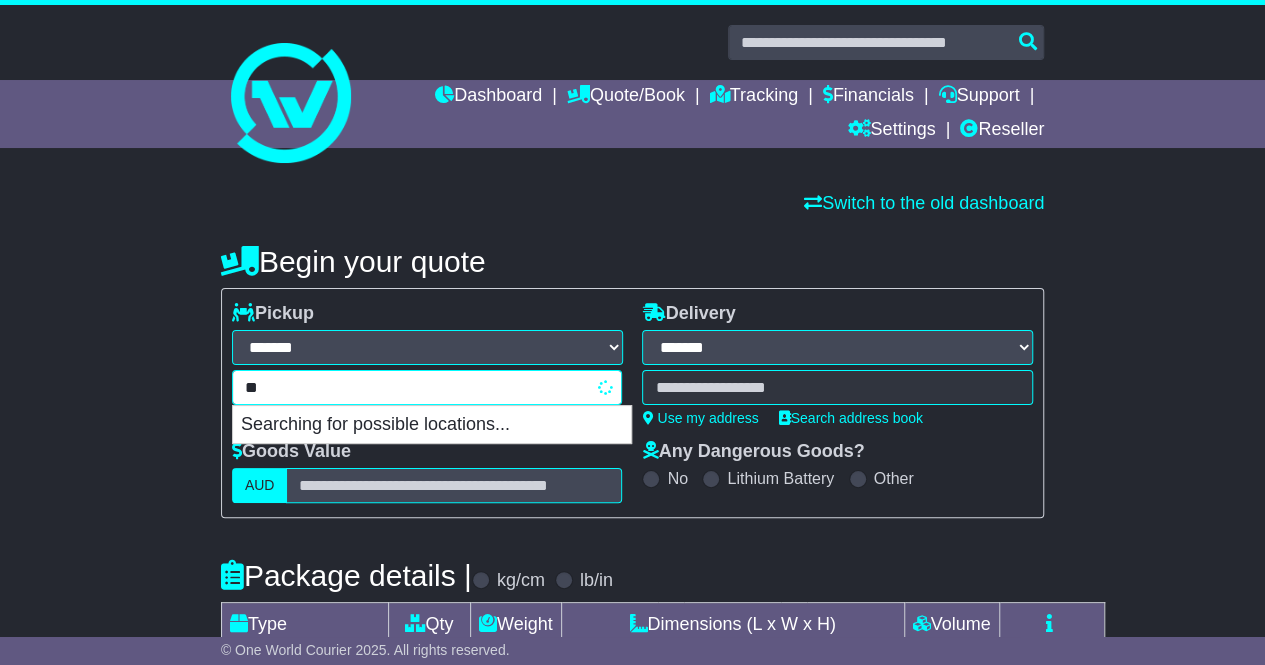 type on "*" 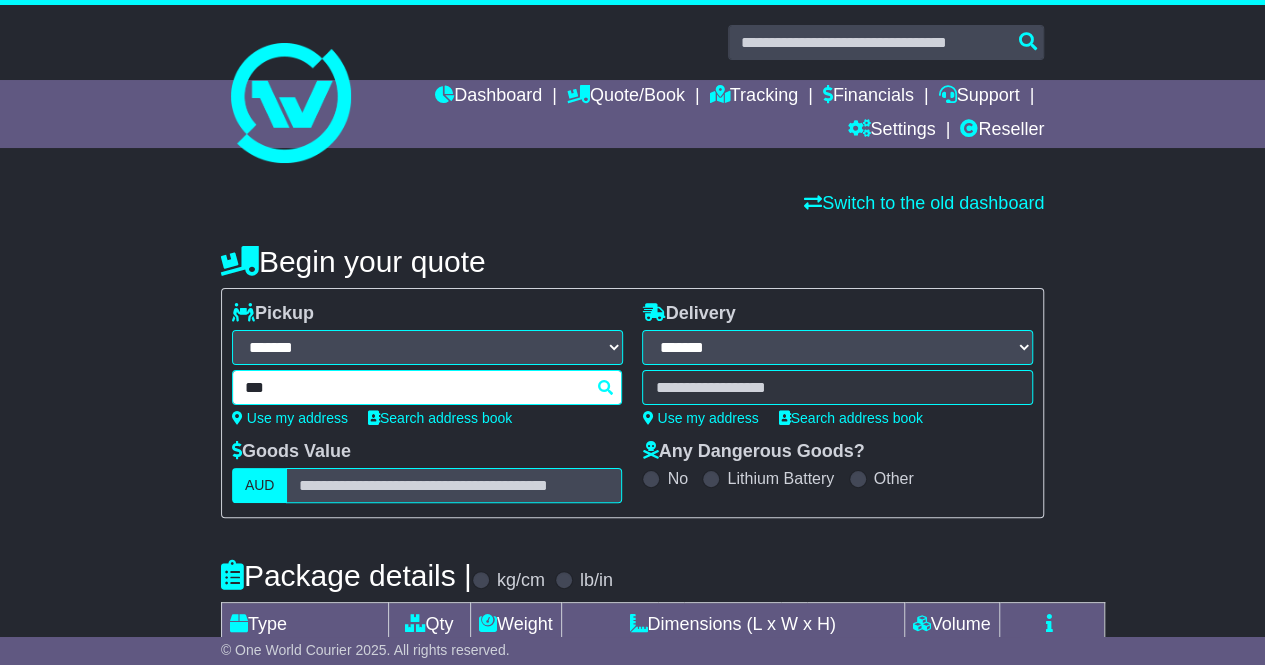 type on "****" 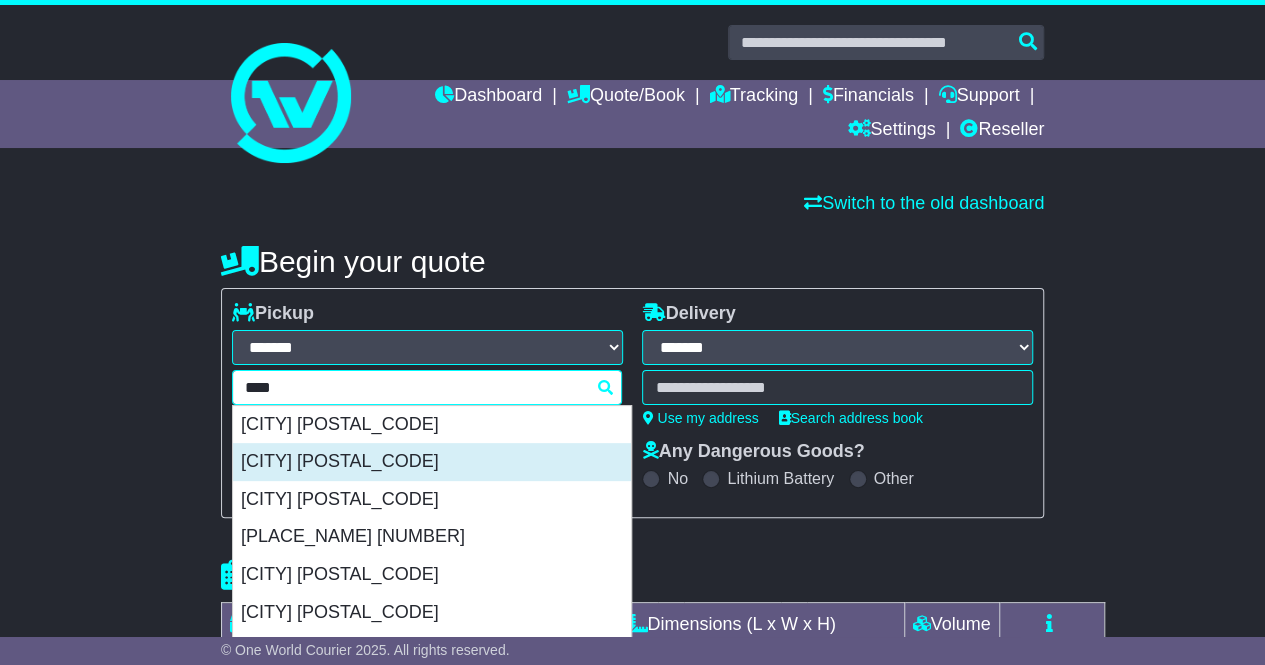 click on "[CITY] [POSTAL_CODE]" at bounding box center (432, 462) 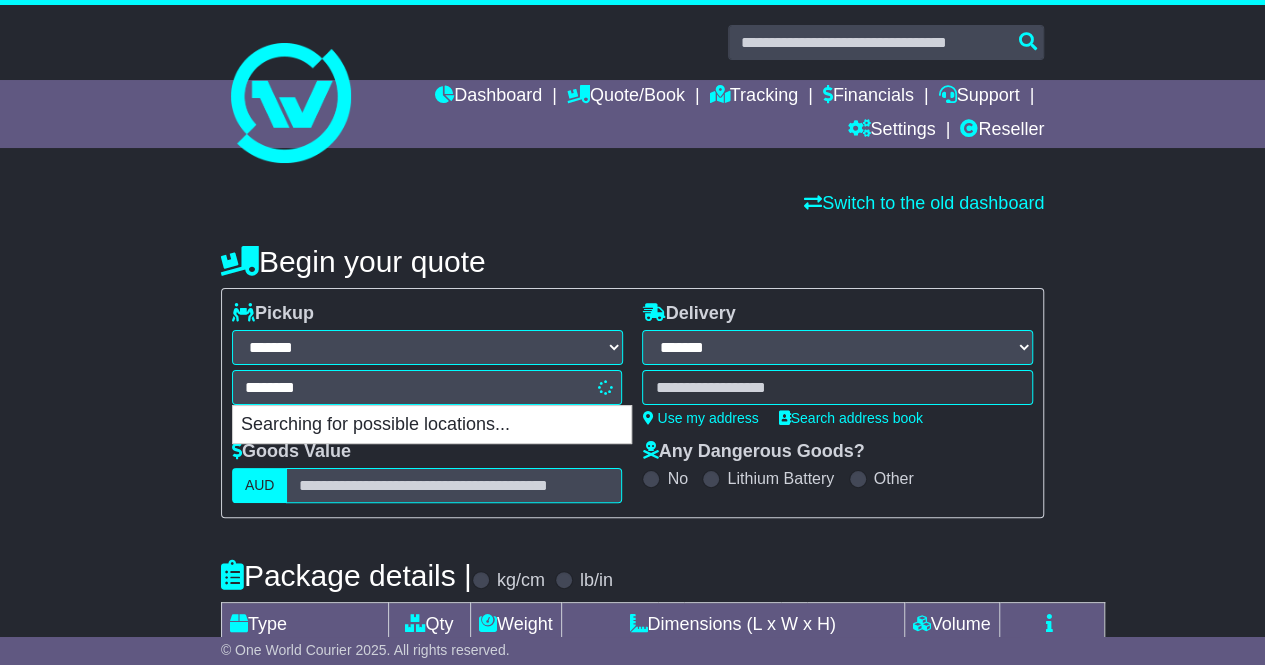 click at bounding box center [837, 387] 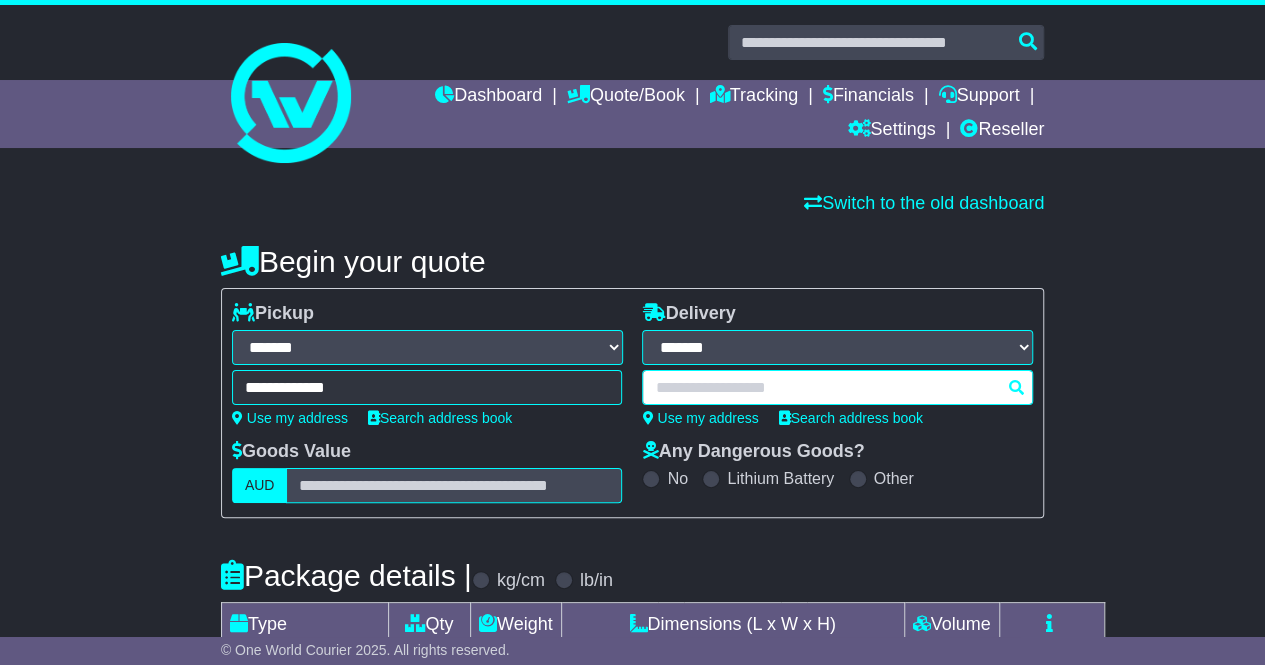 type on "**********" 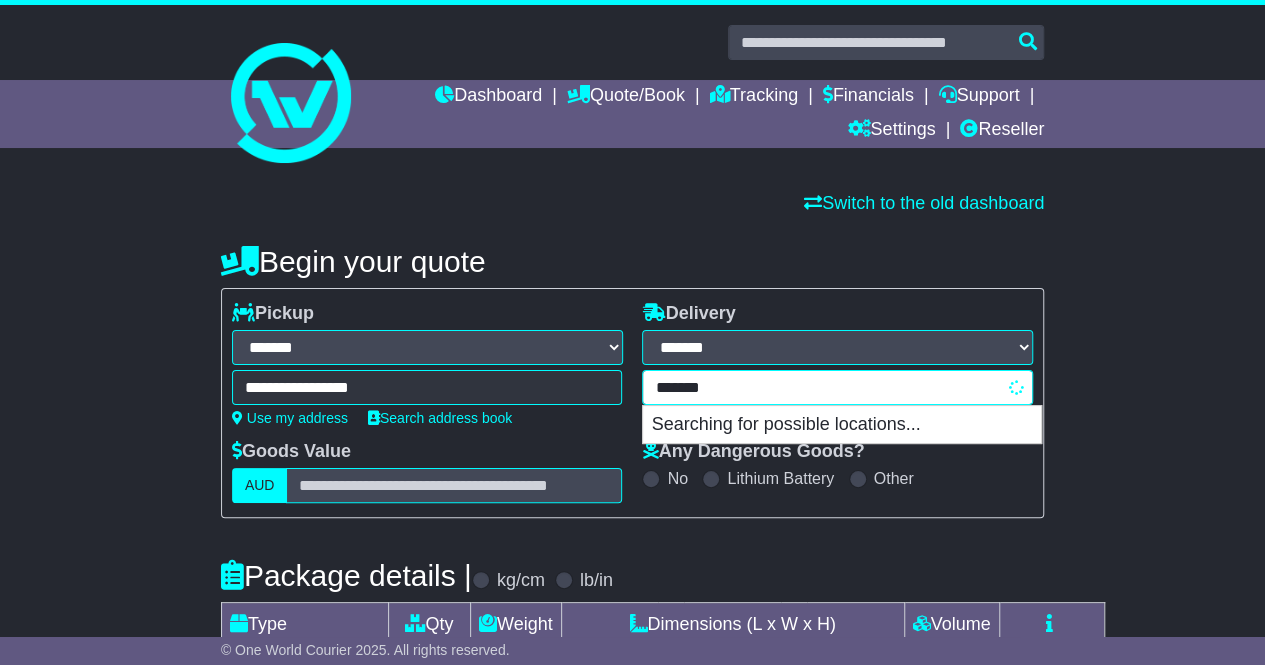 type on "********" 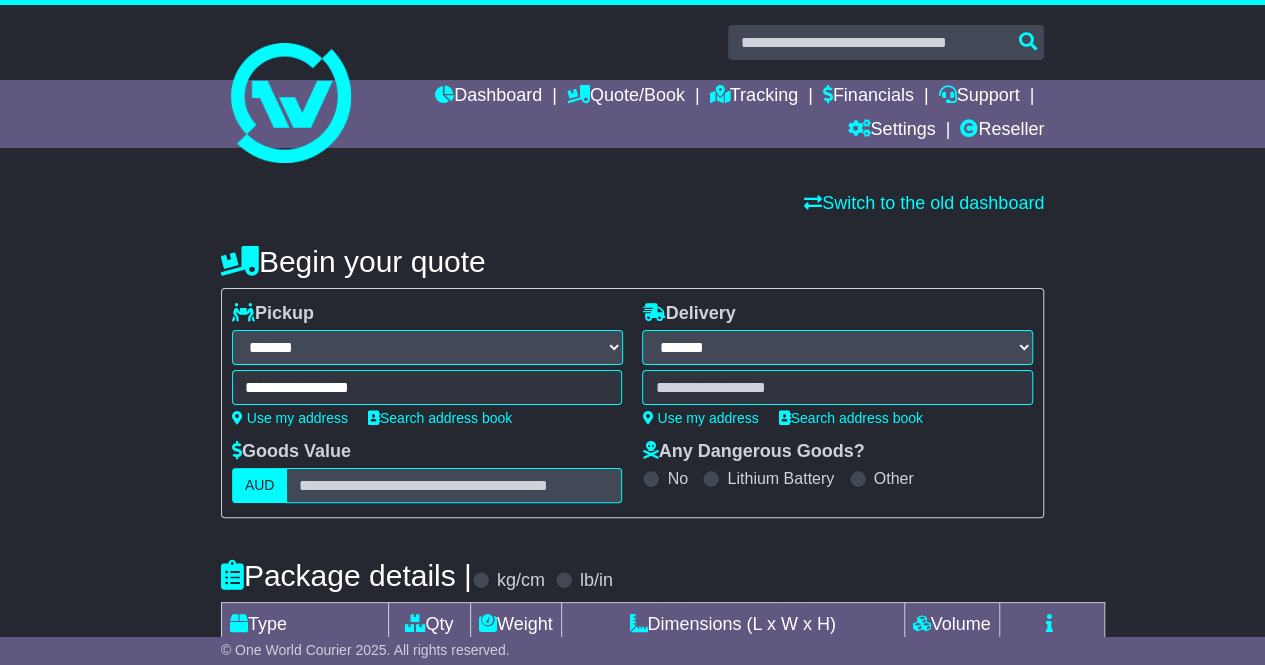 click on "******** No suggestions found which would match entered search key." at bounding box center (837, 387) 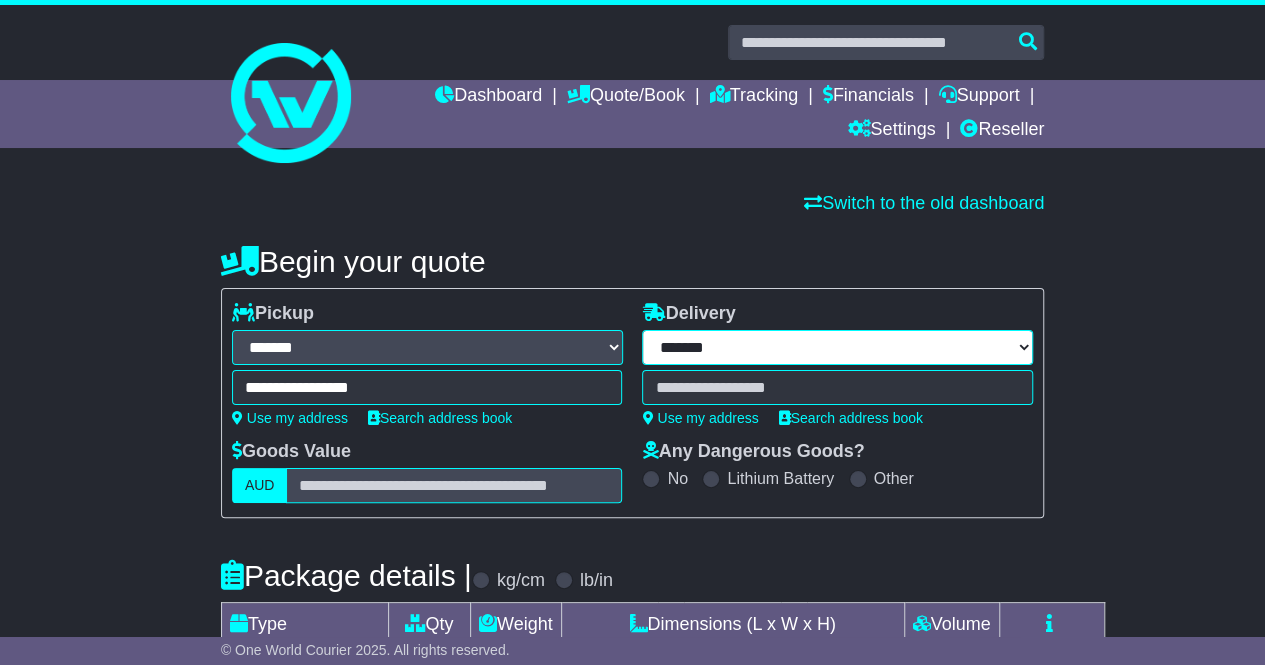 click on "**********" at bounding box center [837, 347] 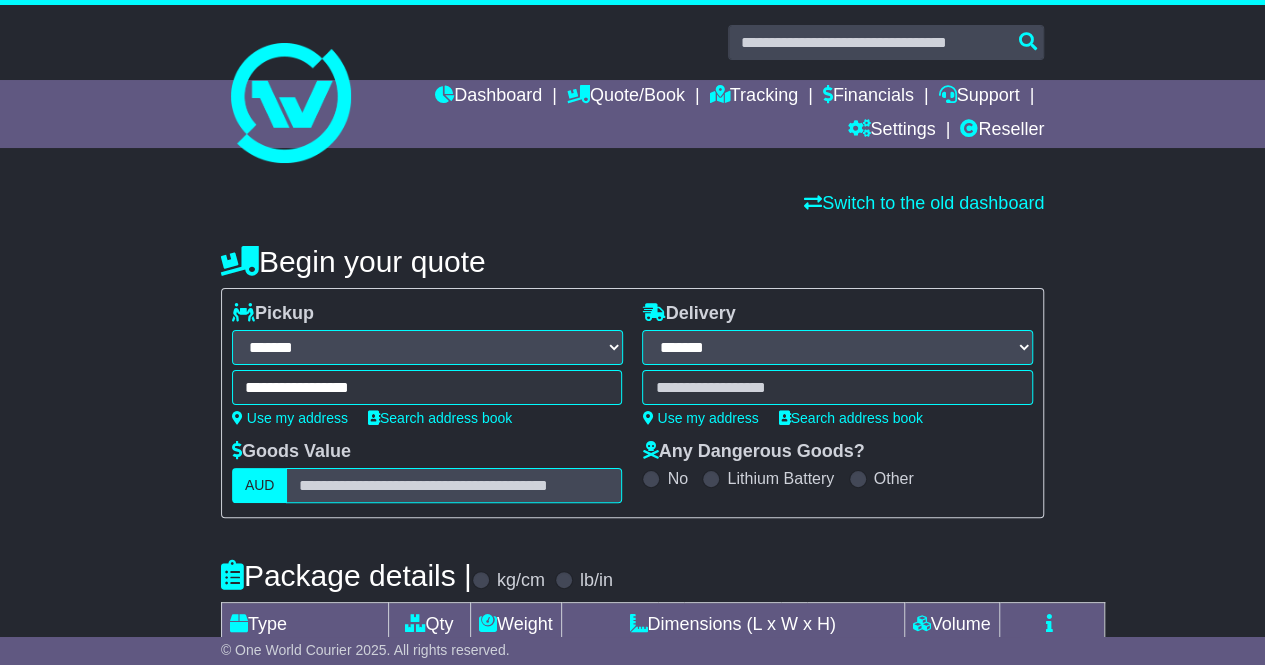 click on "**********" at bounding box center [837, 347] 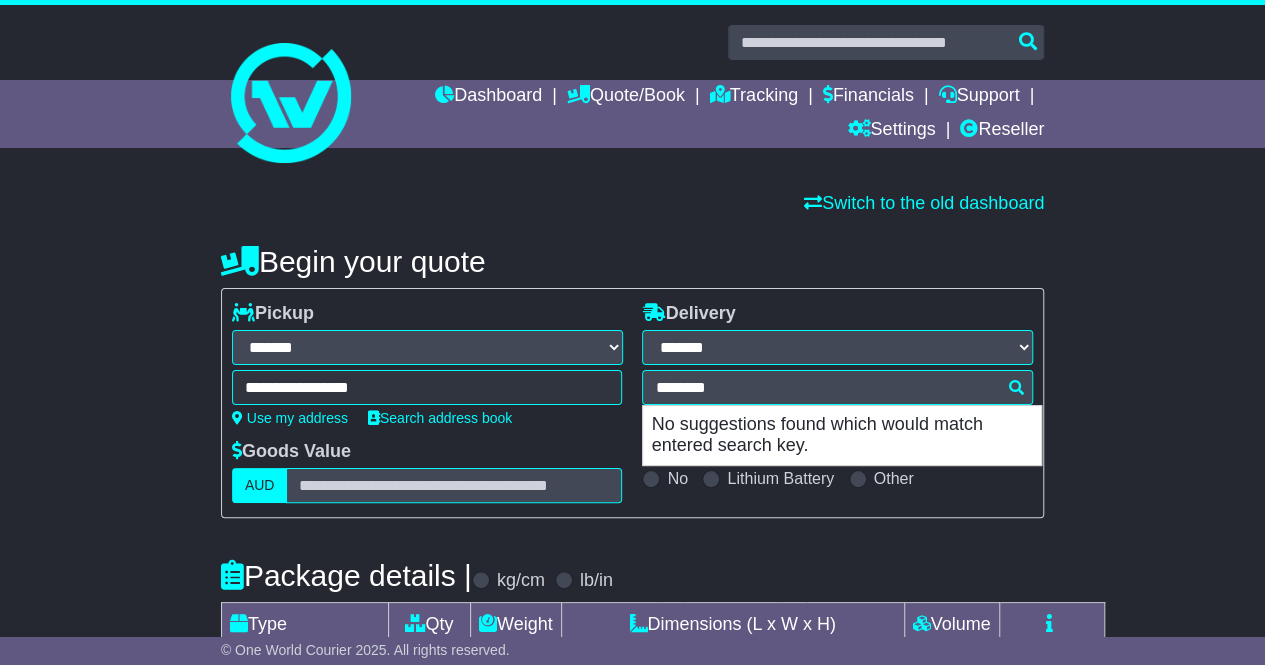 click on "********" at bounding box center (837, 387) 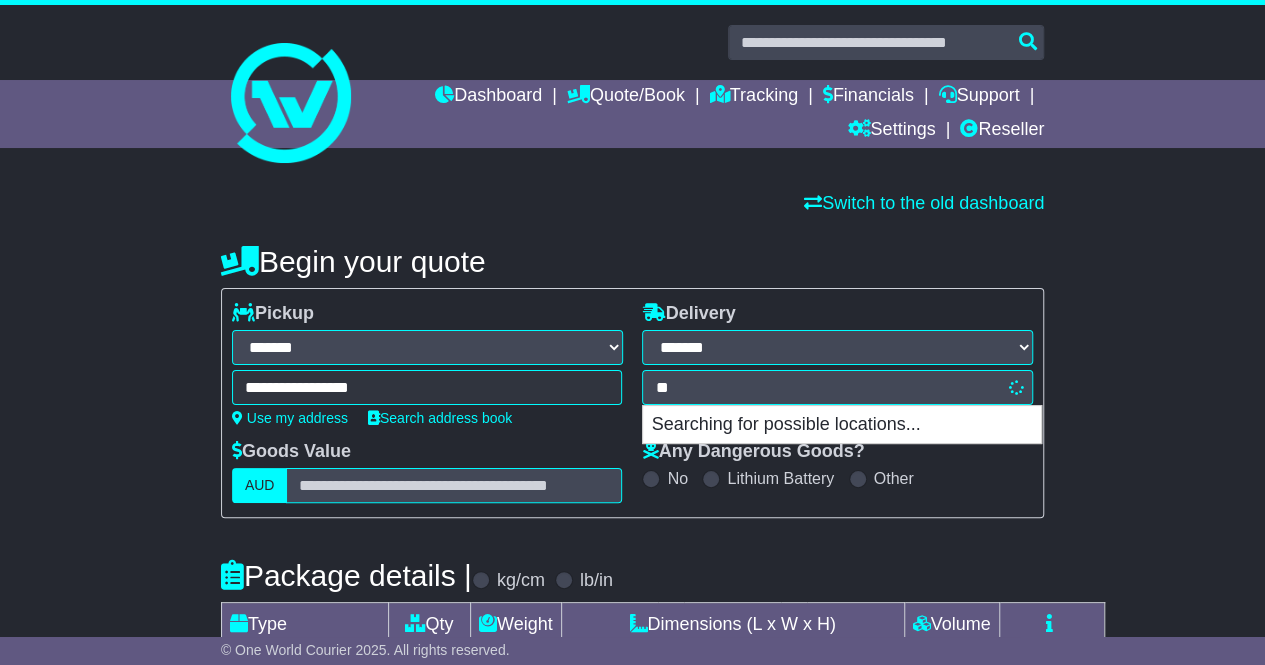 type on "*" 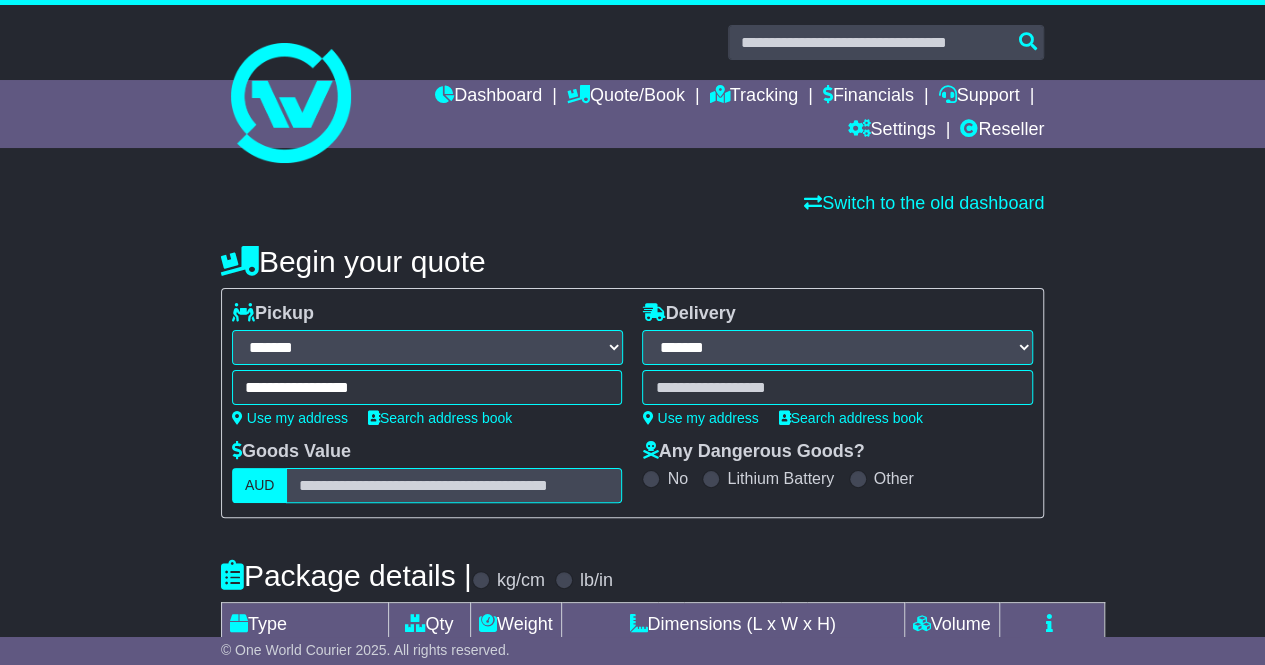 click on "******** [CITY] [CITY] [POSTAL_CODE] - [POSTAL_CODE] [CITY] [CITY] [CITY] [CITY] [CITY] [CITY] - [POSTAL_CODE] [CITY] [CITY] [CITY] [CITY] [CITY] - [POSTAL_CODE] [CITY] [CITY] [CITY] [CITY] [CITY] - [POSTAL_CODE] [CITY] [CITY] [CITY] [CITY] [CITY] - [POSTAL_CODE]" at bounding box center [837, 387] 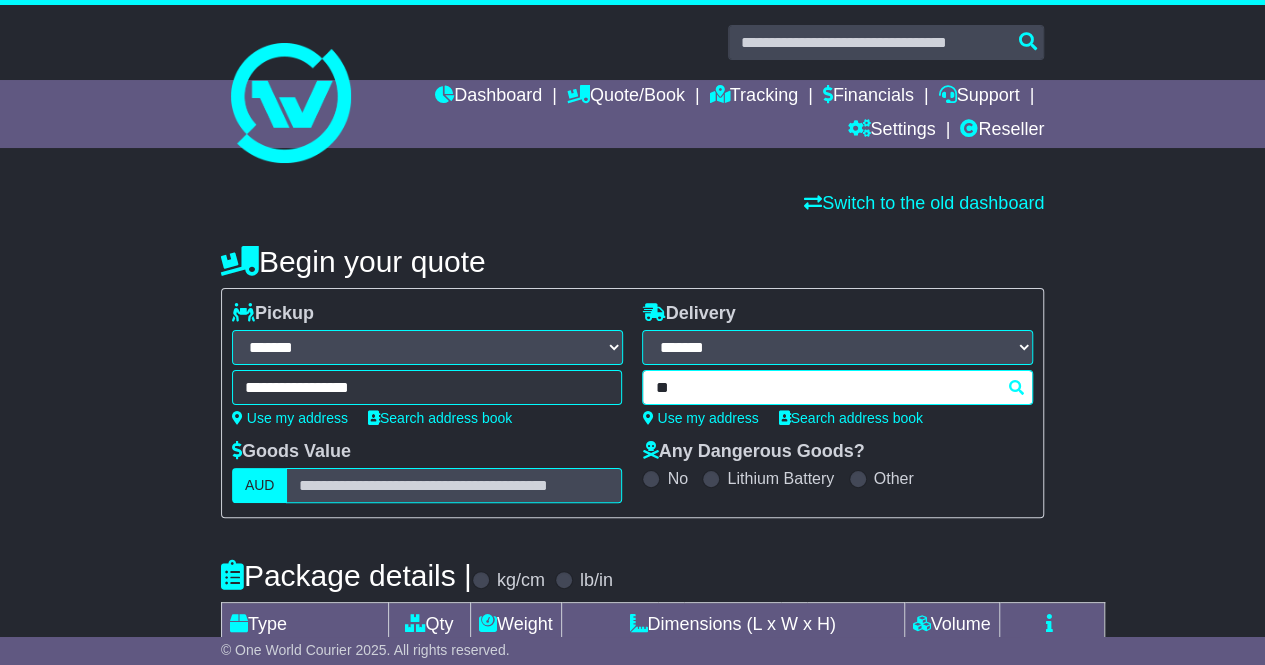 type on "***" 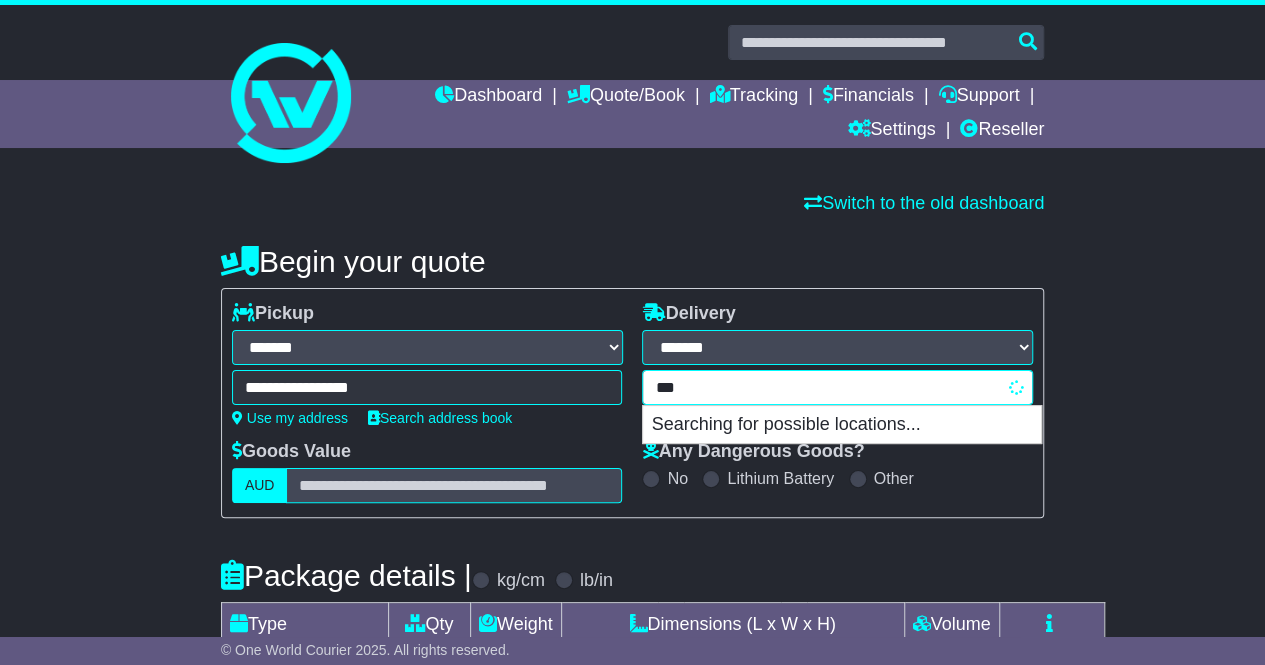 type on "**********" 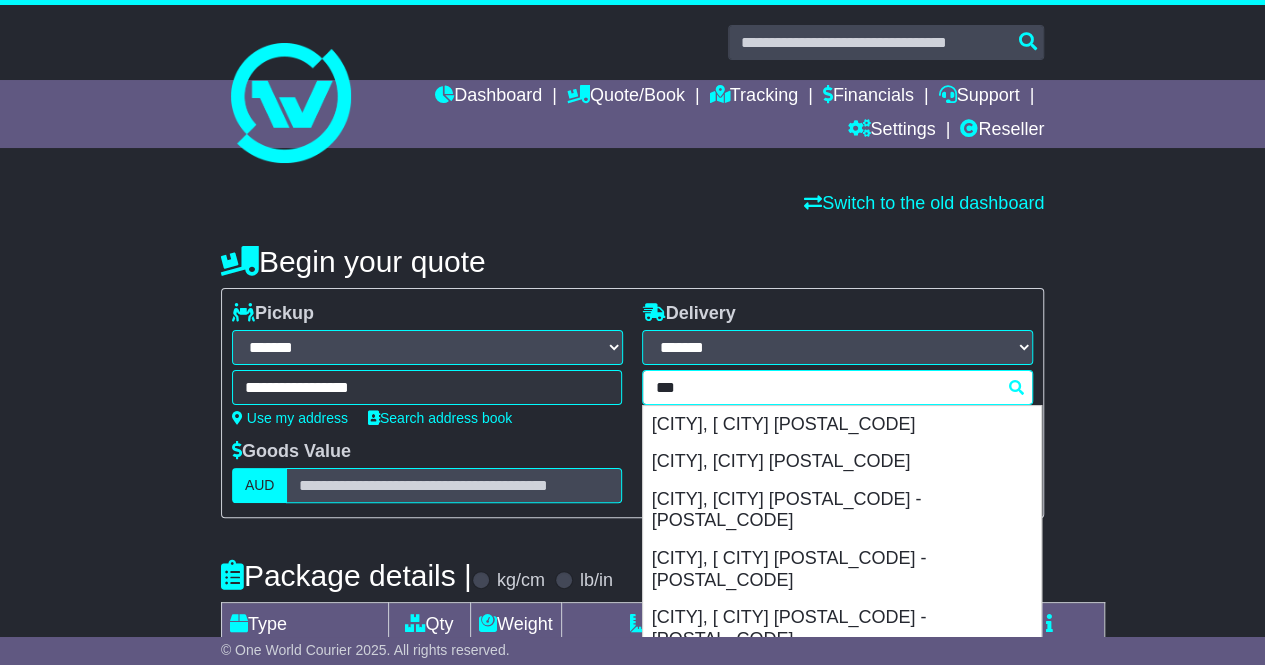 type 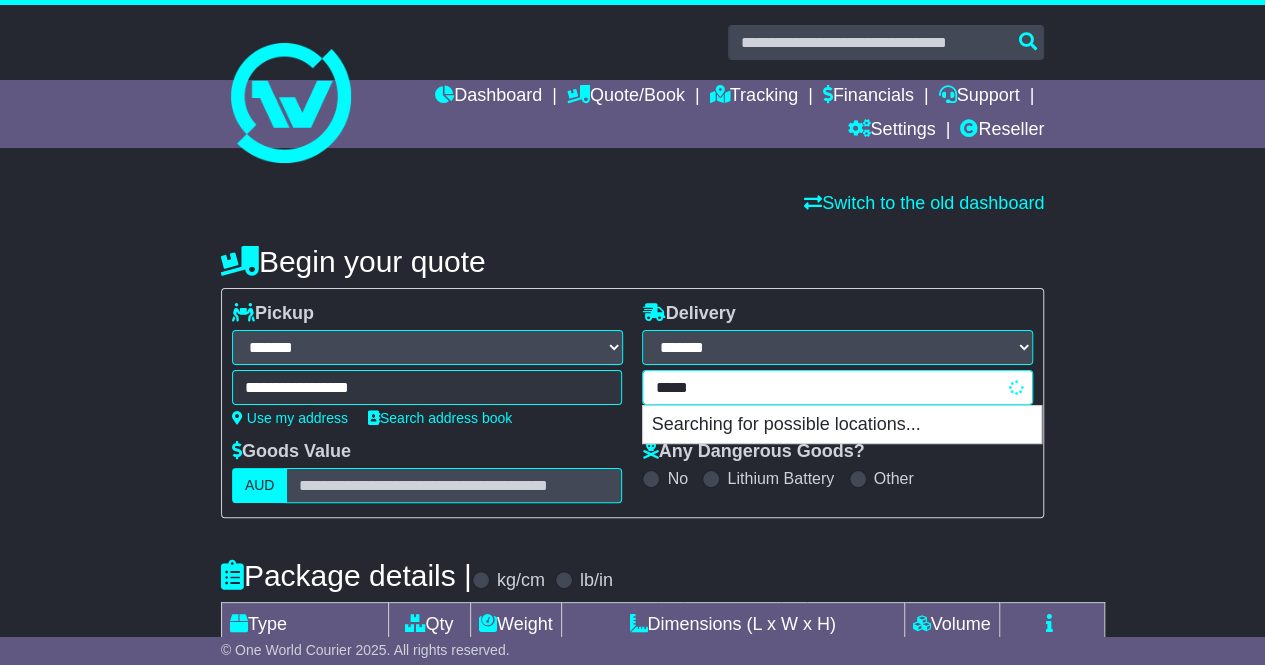 type on "****" 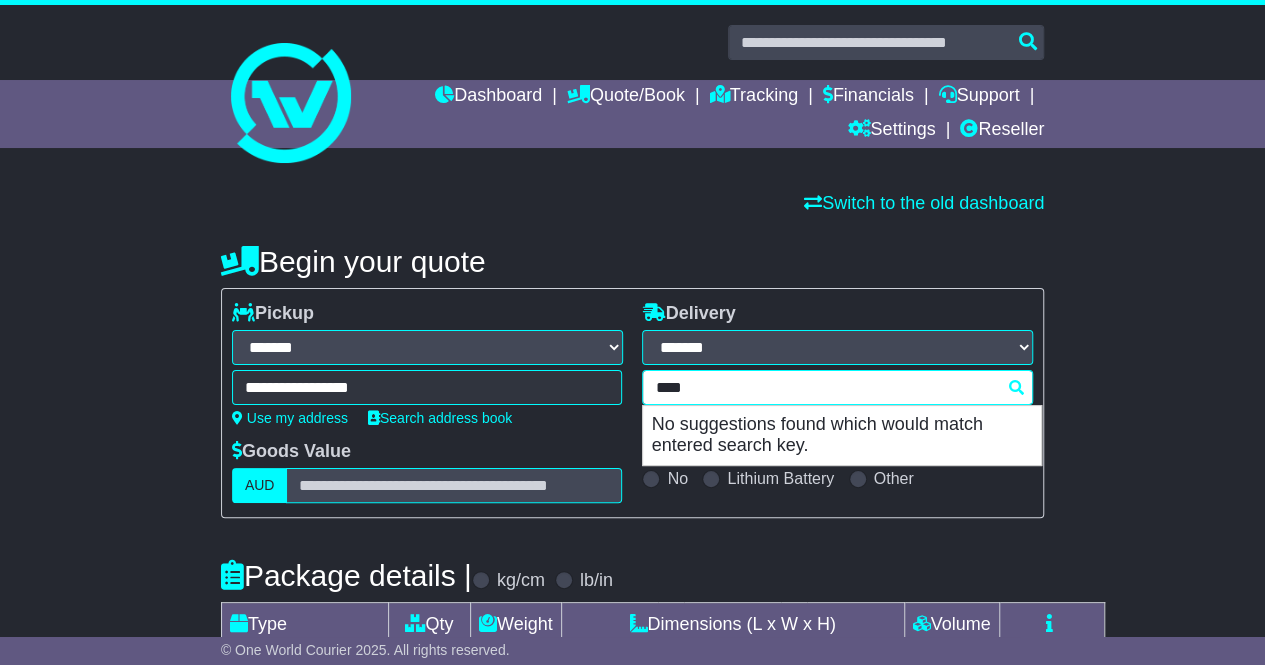 type on "**********" 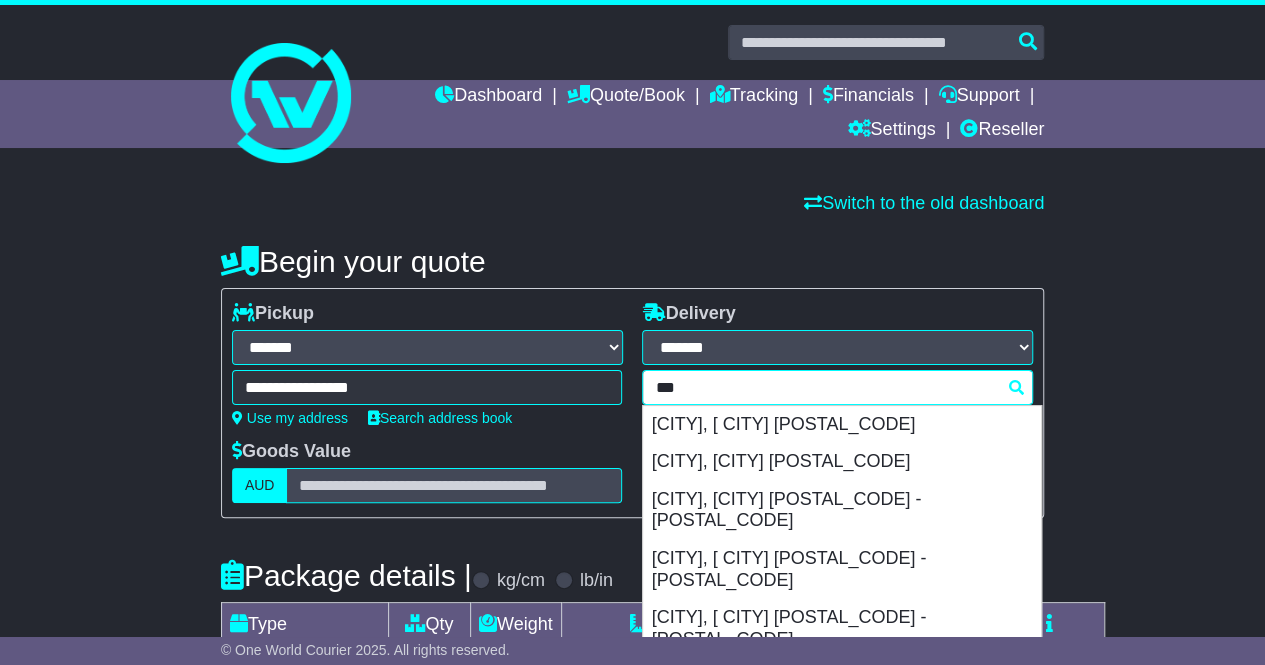 type 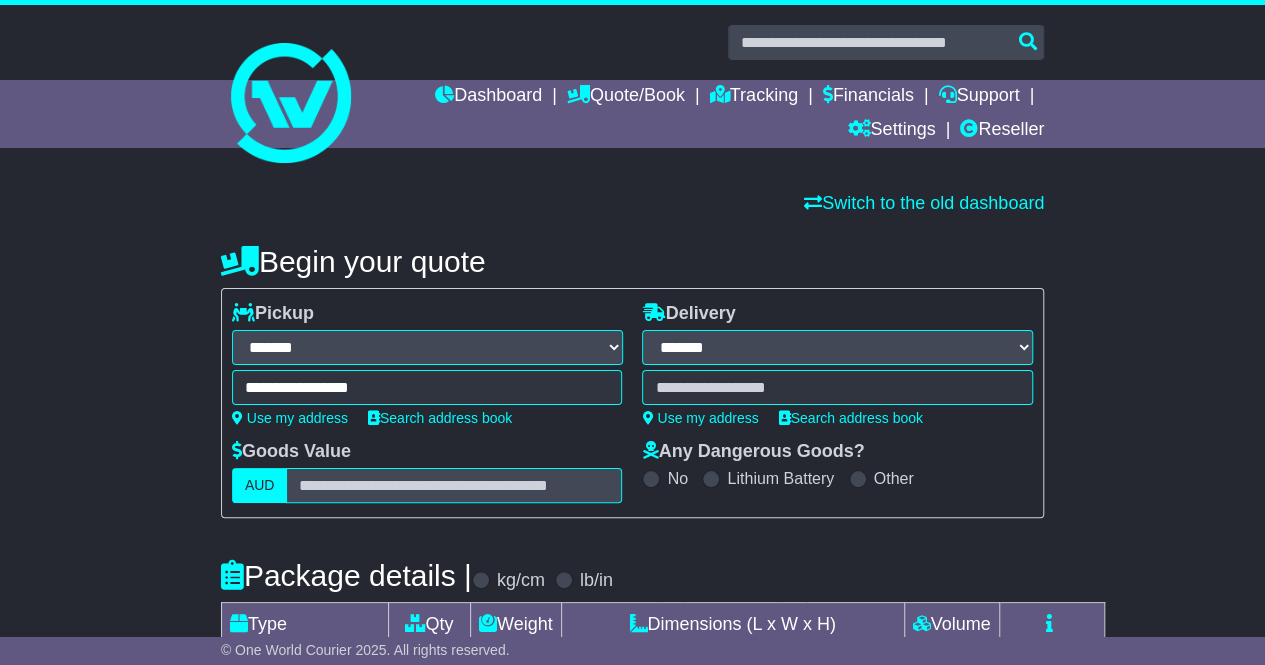 click on "** sho" at bounding box center (837, 387) 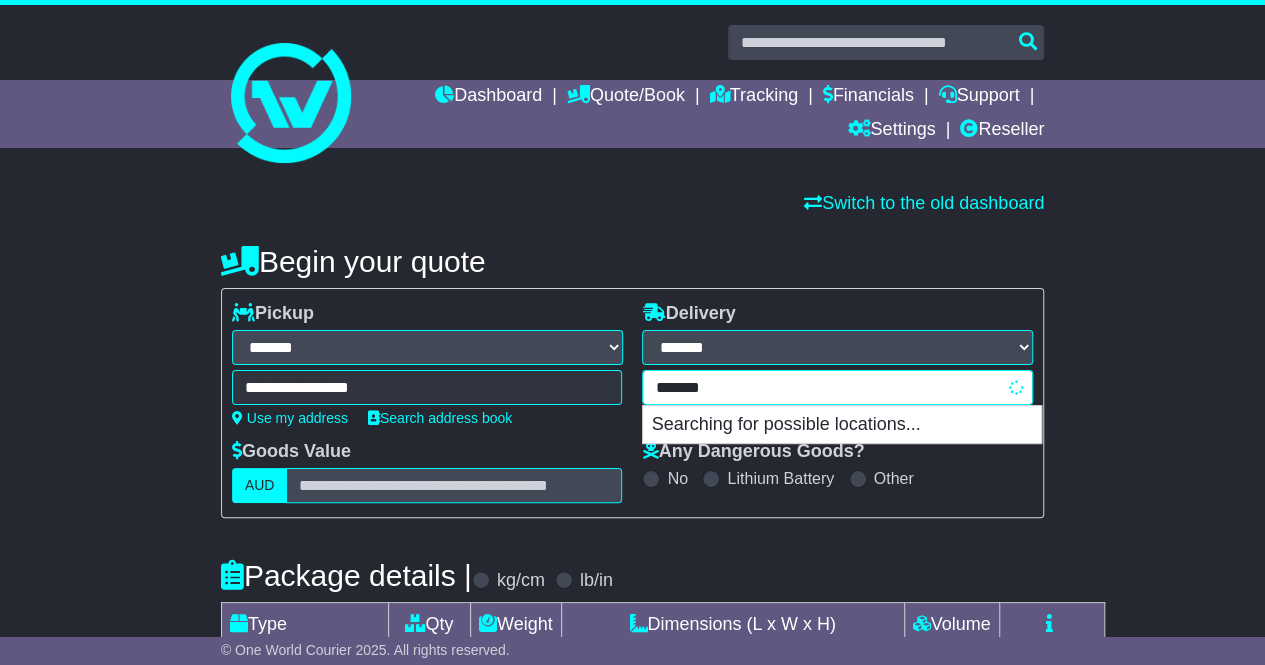 type on "********" 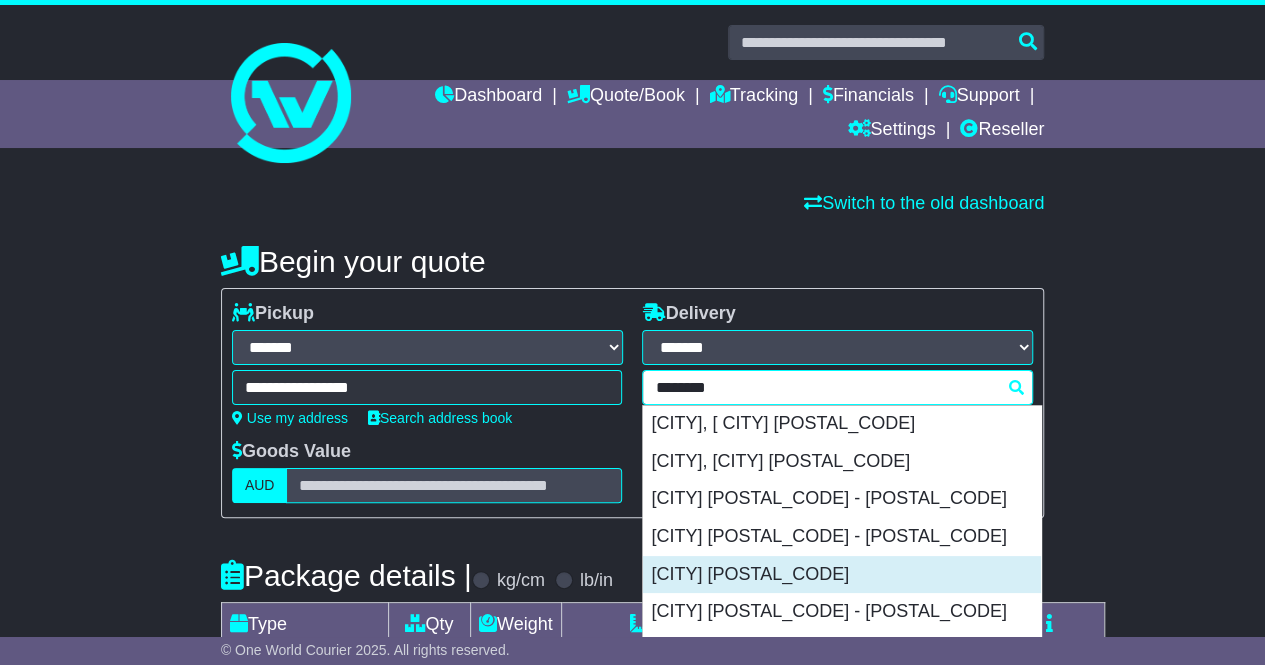scroll, scrollTop: 200, scrollLeft: 0, axis: vertical 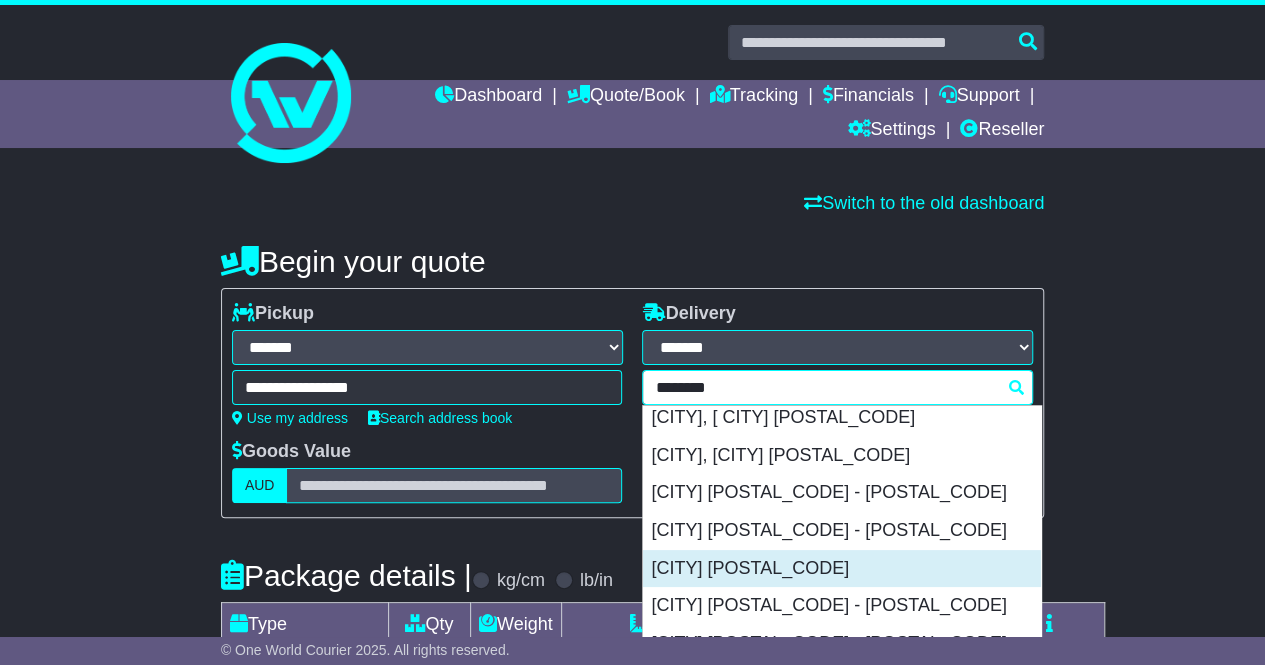 click on "[CITY] [POSTAL_CODE]" at bounding box center [842, 569] 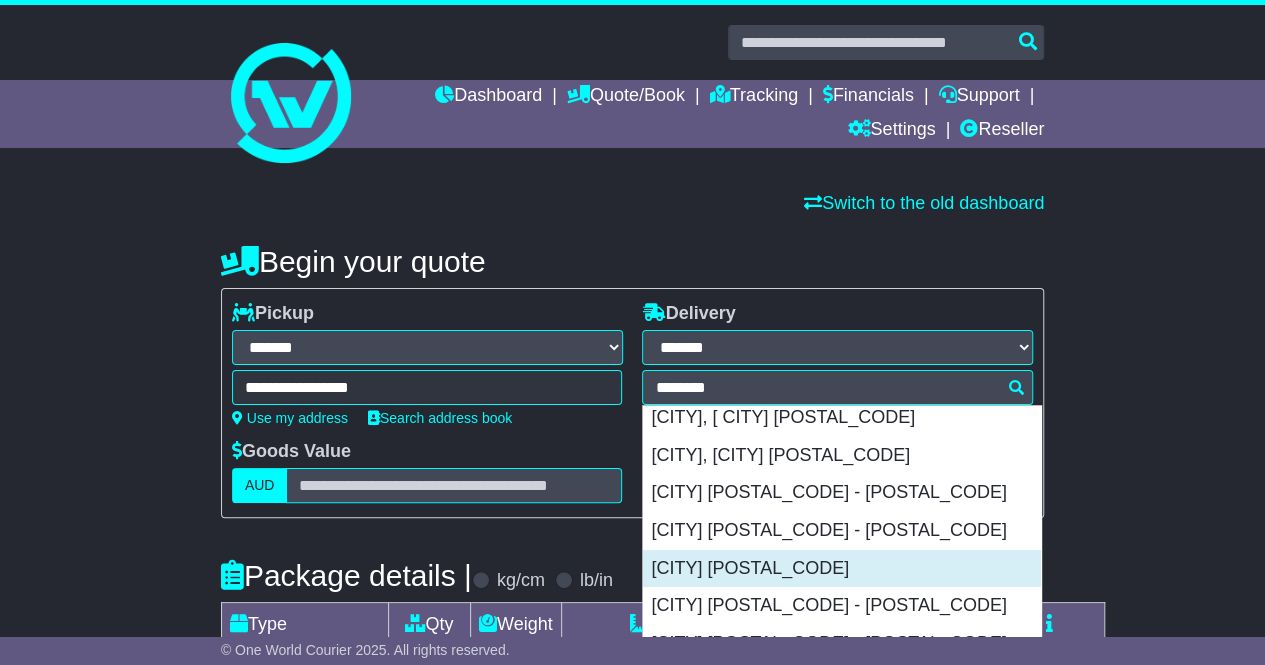 type on "**********" 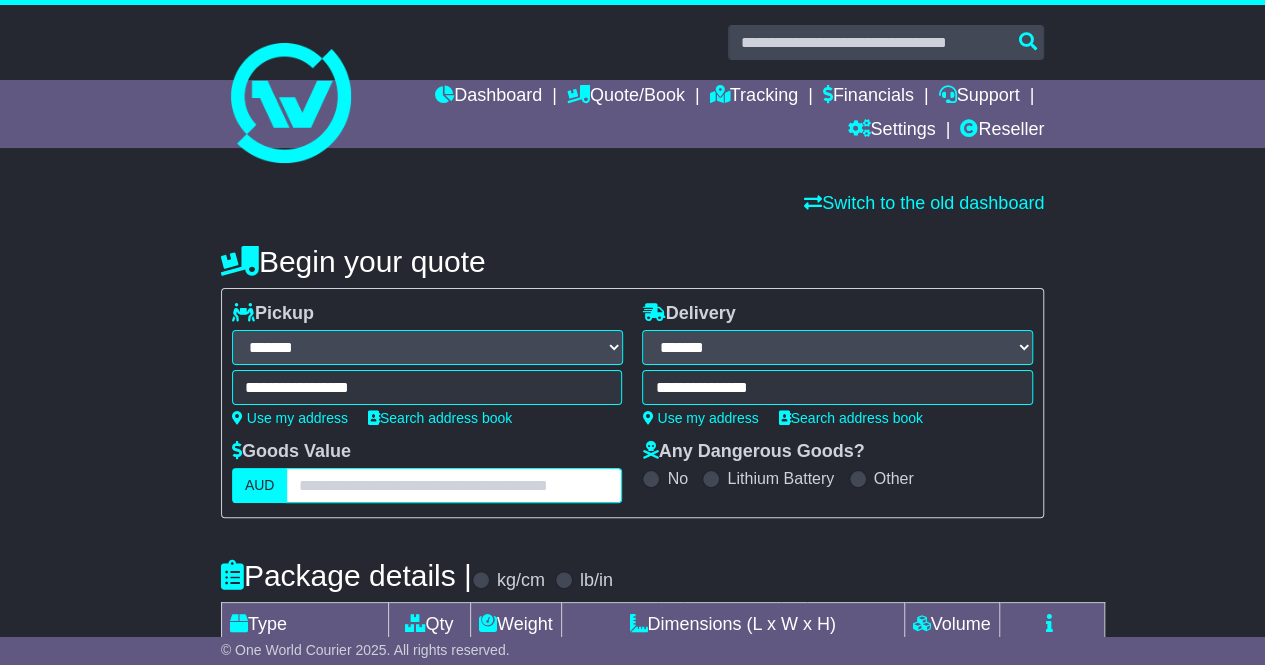click at bounding box center (454, 485) 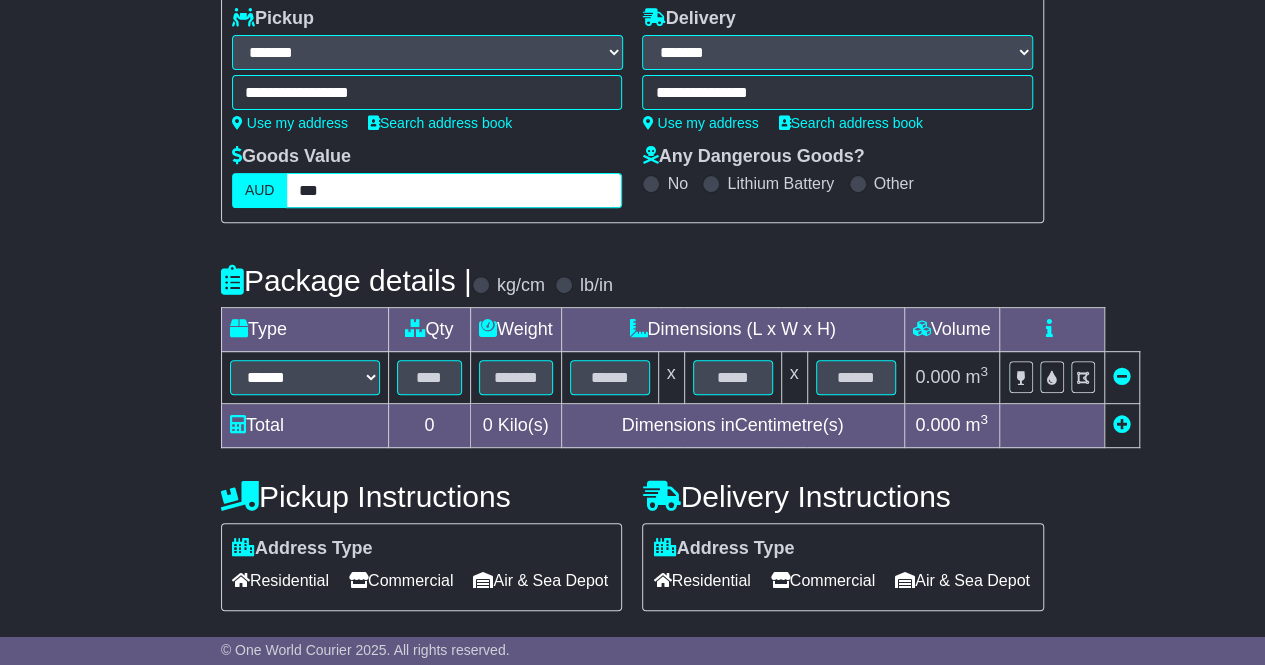 scroll, scrollTop: 300, scrollLeft: 0, axis: vertical 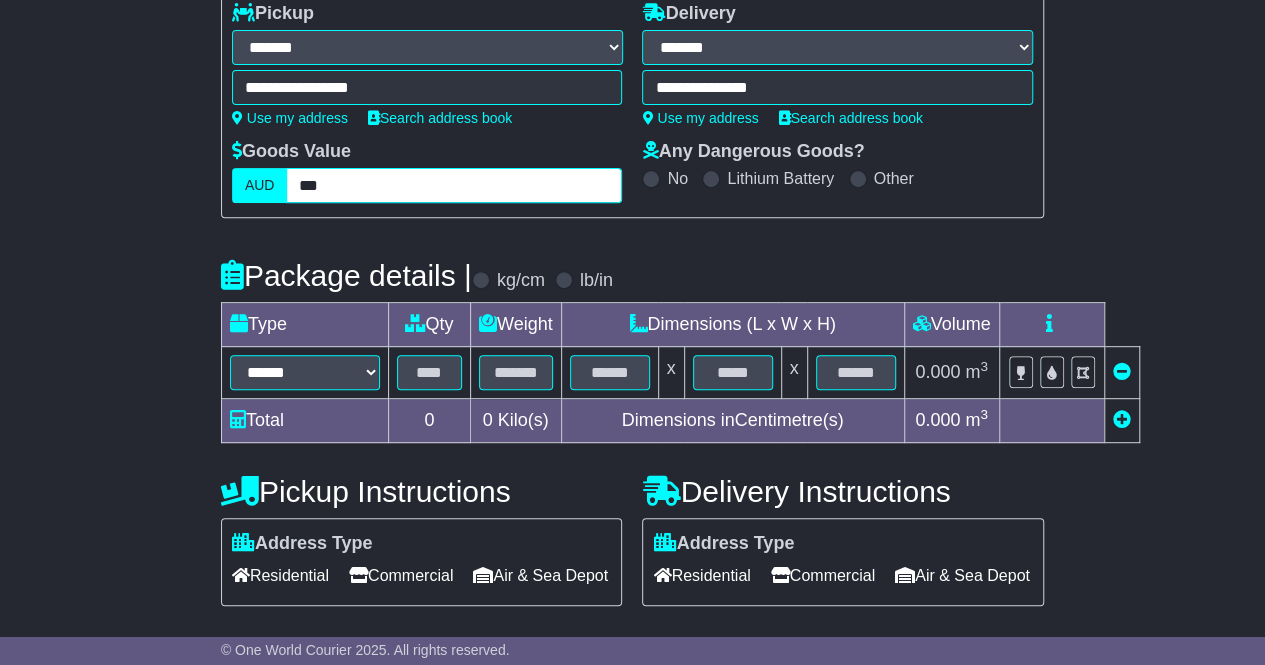 type on "***" 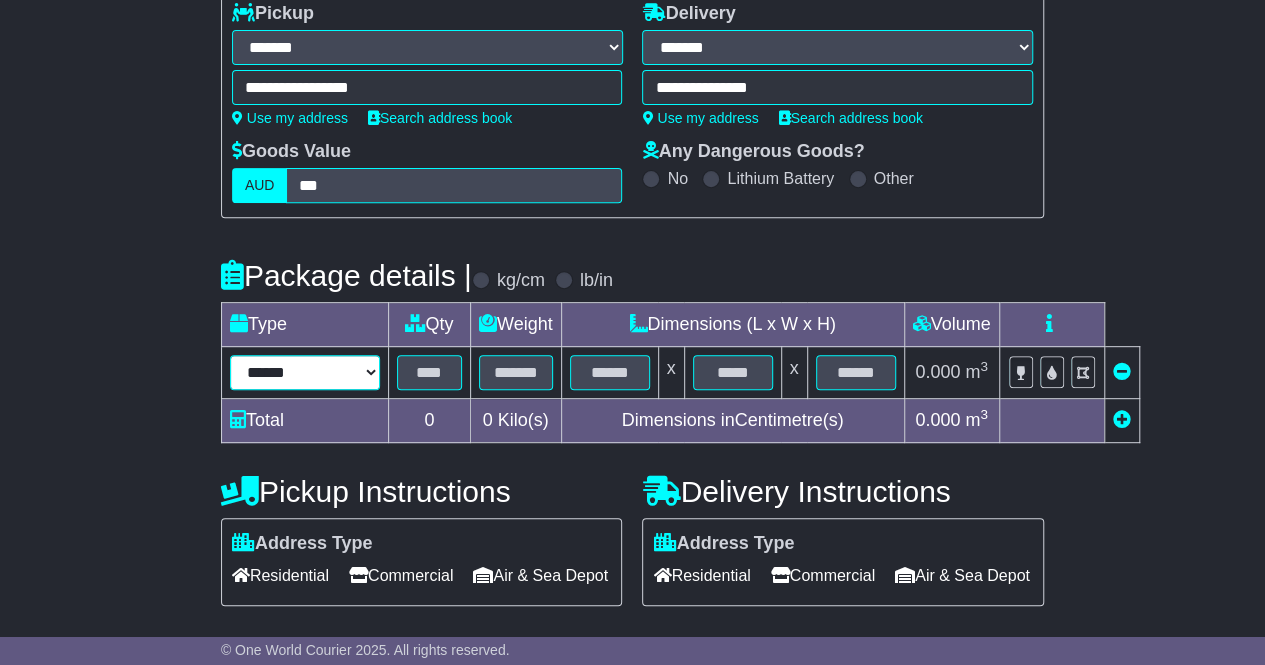 click on "****** ****** *** ******** ***** **** **** ****** *** *******" at bounding box center (305, 372) 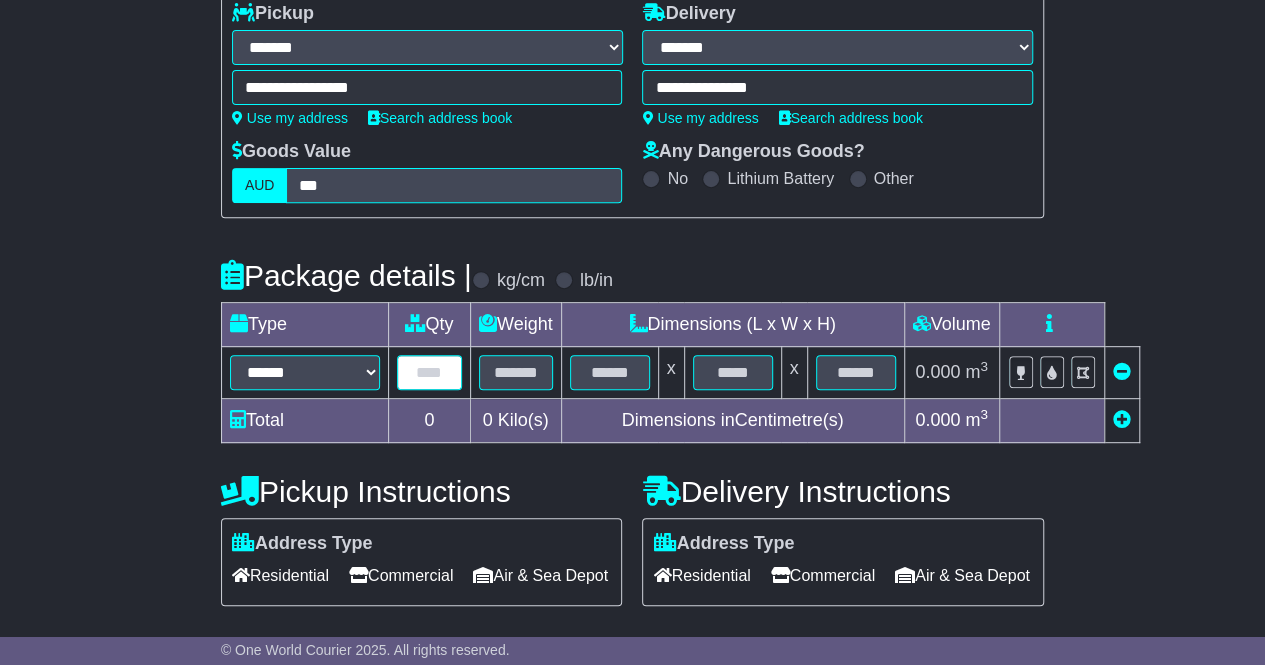 click at bounding box center [429, 372] 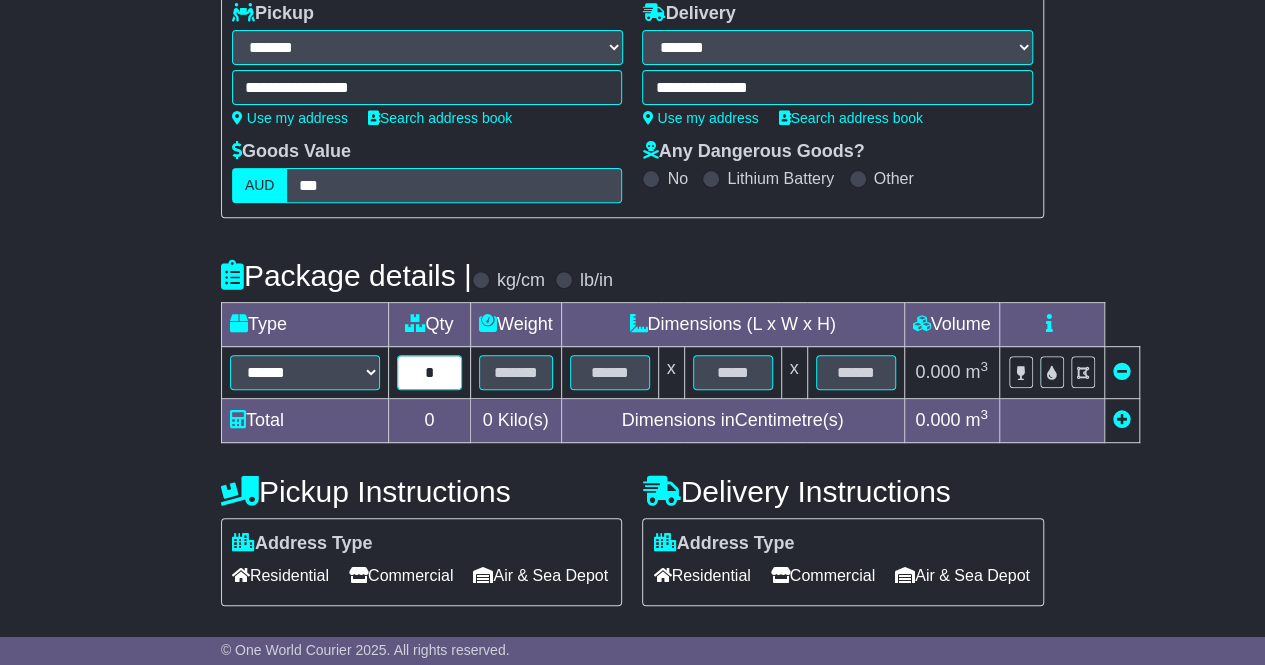 type on "*" 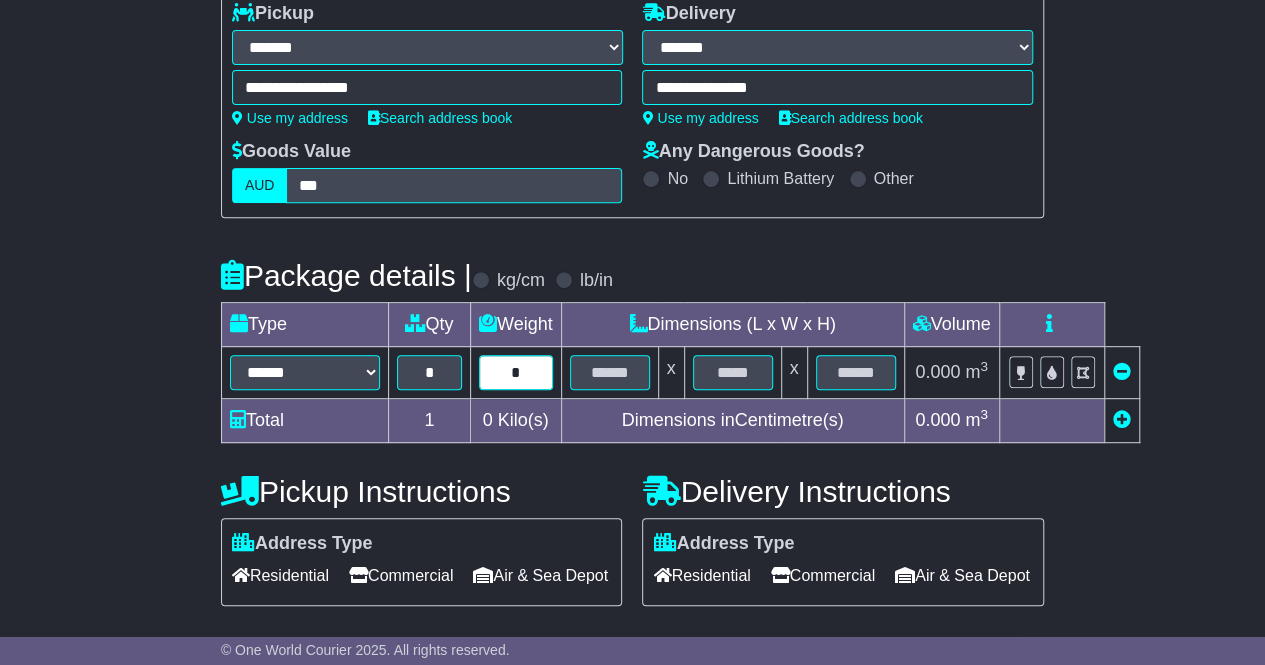 type on "*" 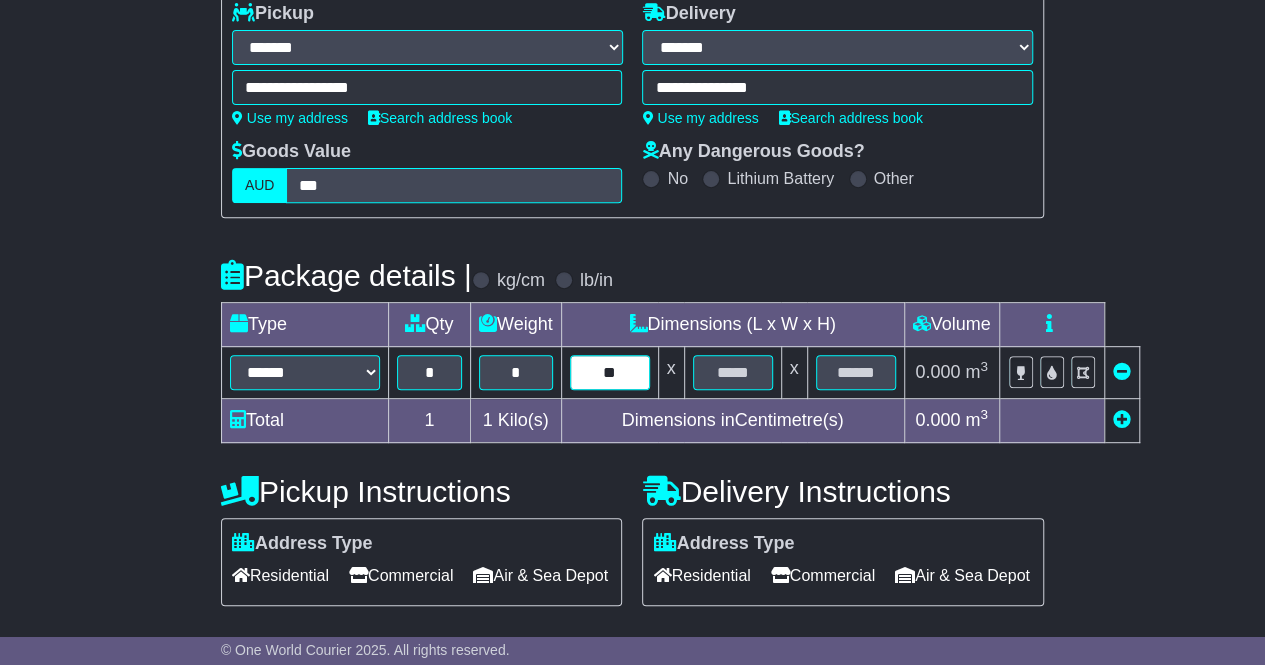 type on "**" 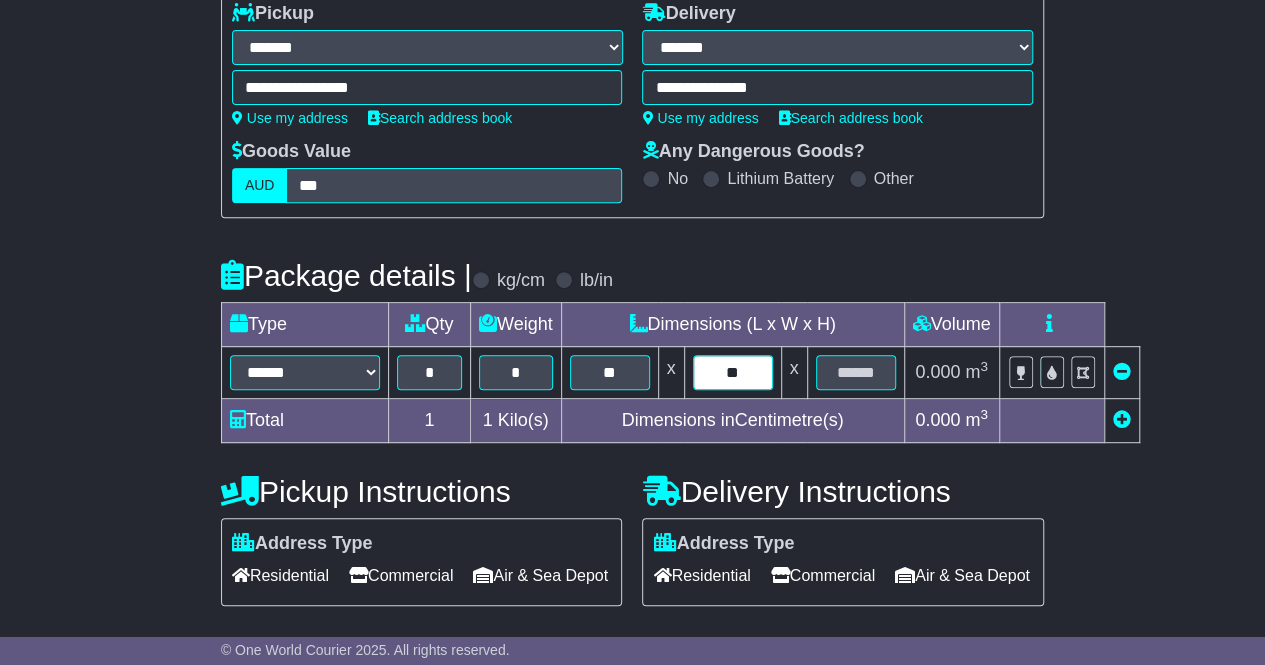 type on "**" 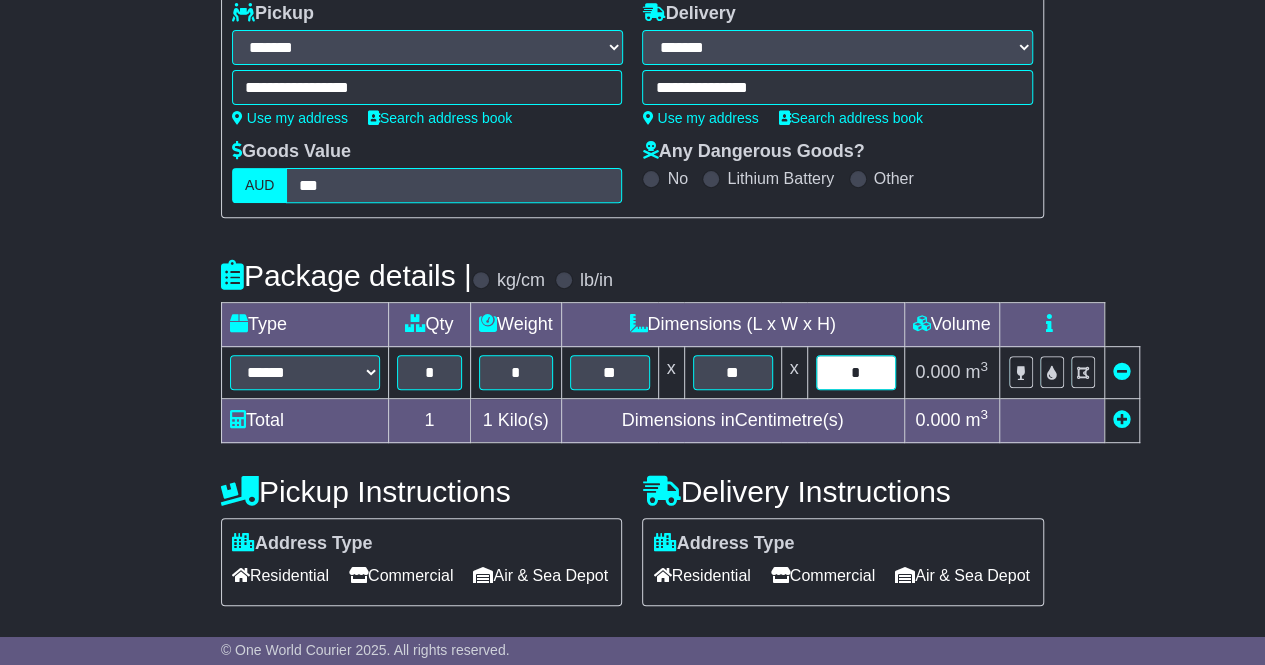 type on "*" 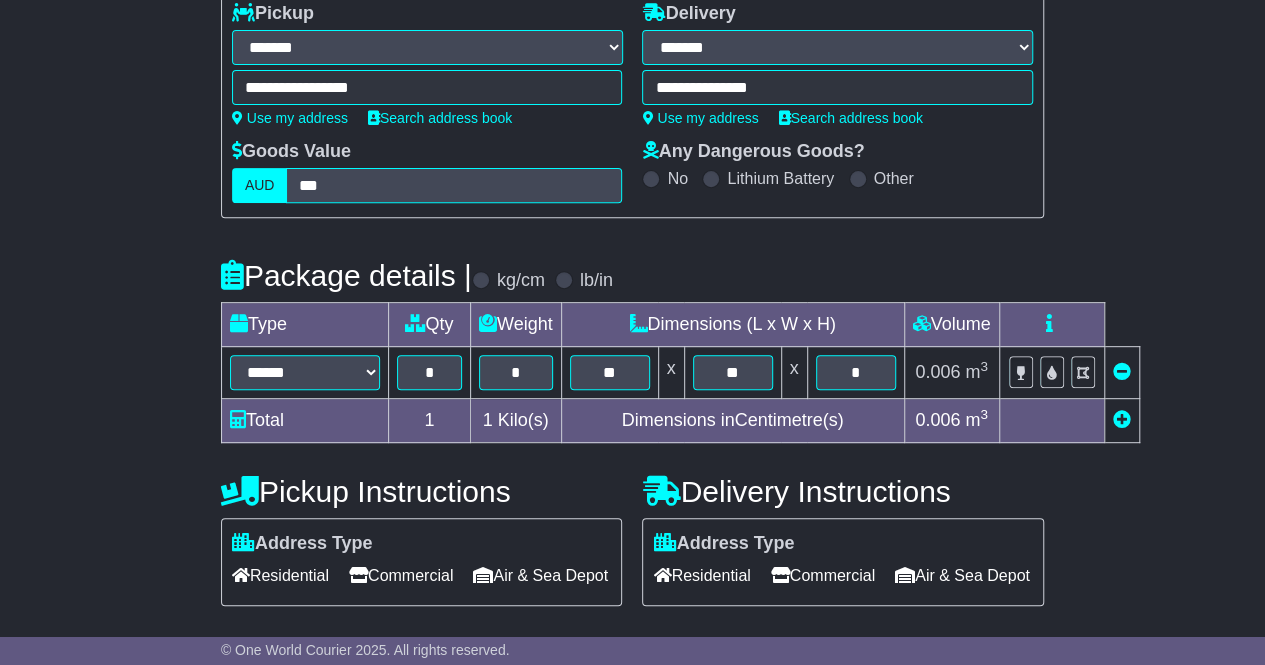 scroll, scrollTop: 710, scrollLeft: 0, axis: vertical 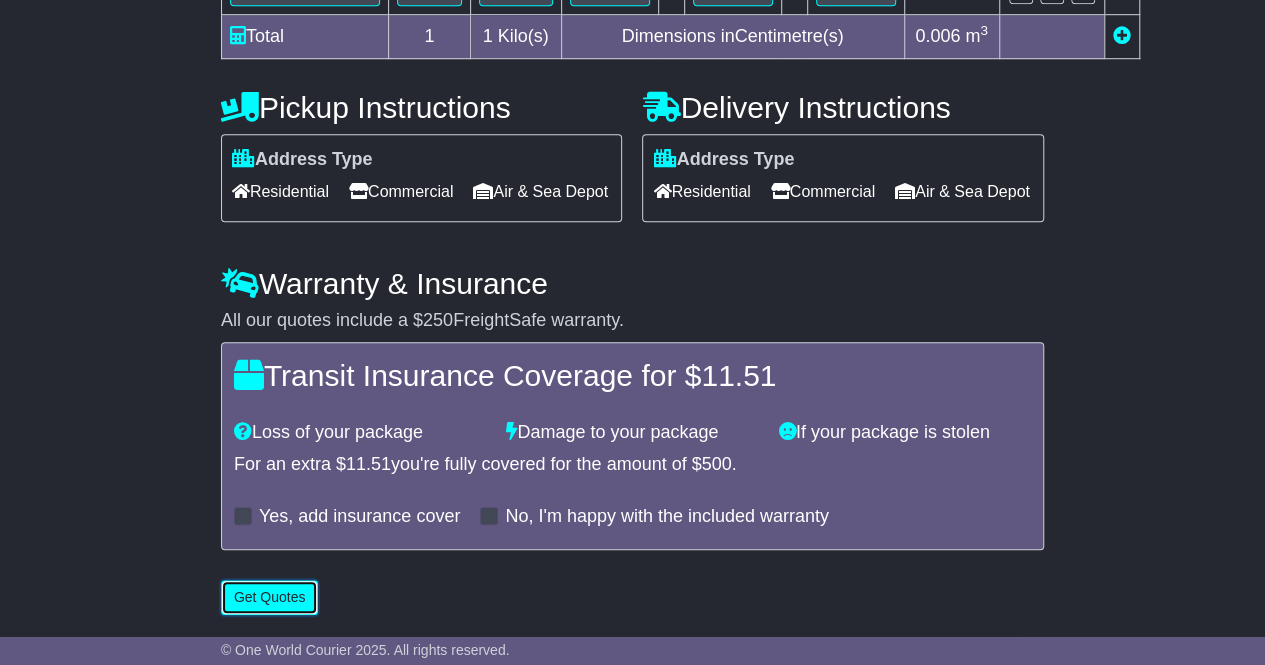click on "Get Quotes" at bounding box center (270, 597) 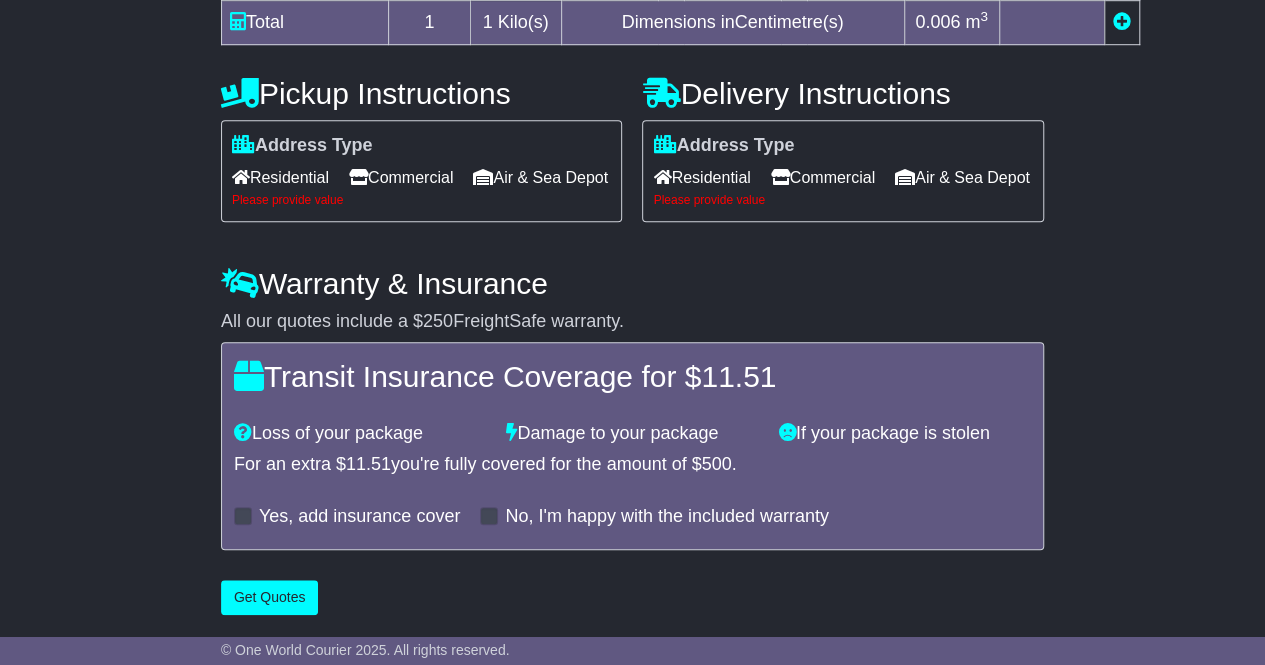 click on "Commercial" at bounding box center (401, 177) 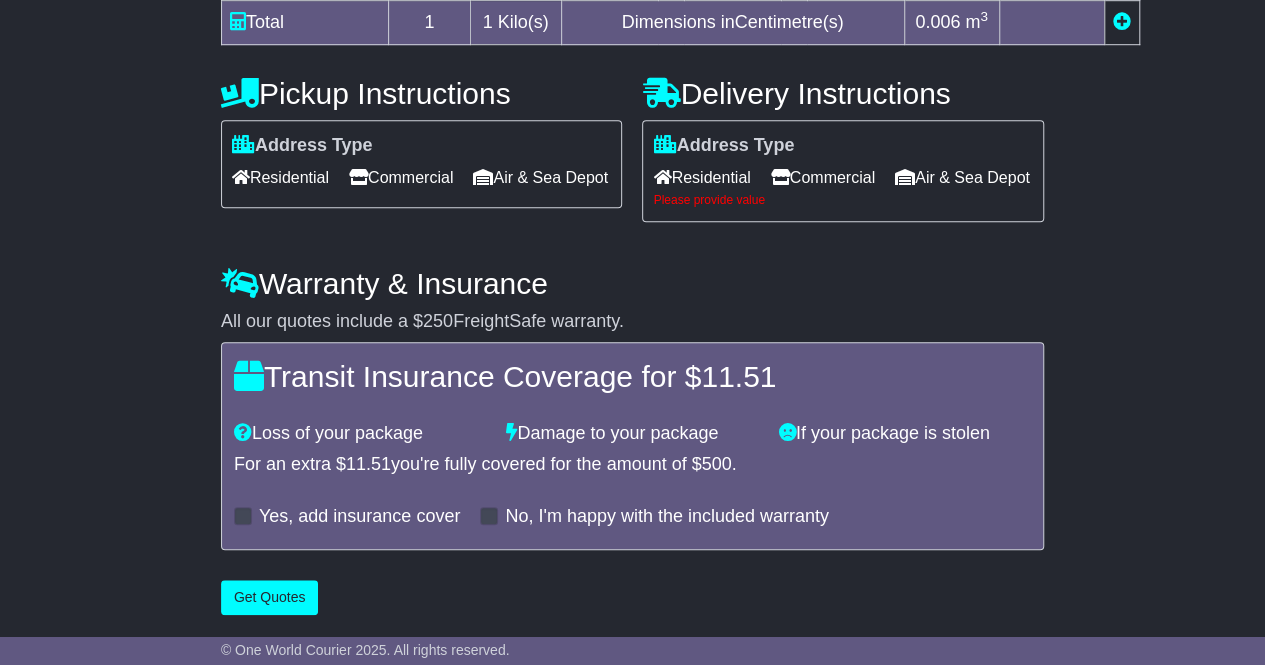 click on "Commercial" at bounding box center [823, 177] 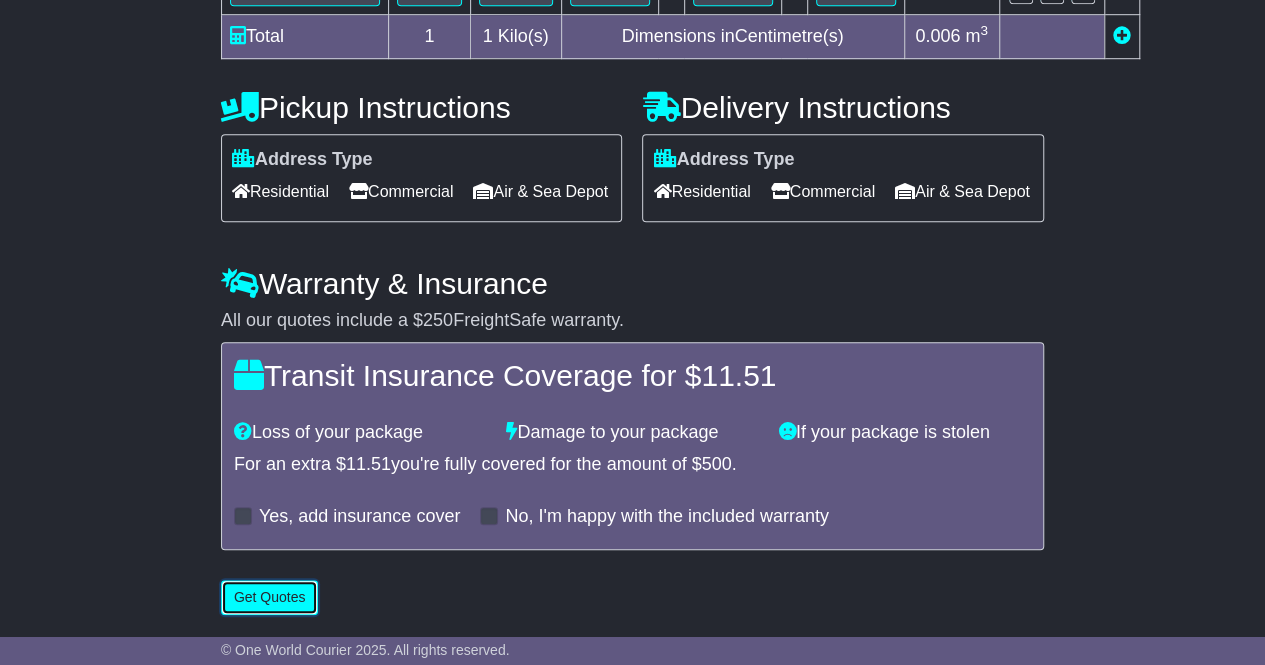 click on "Get Quotes" at bounding box center (270, 597) 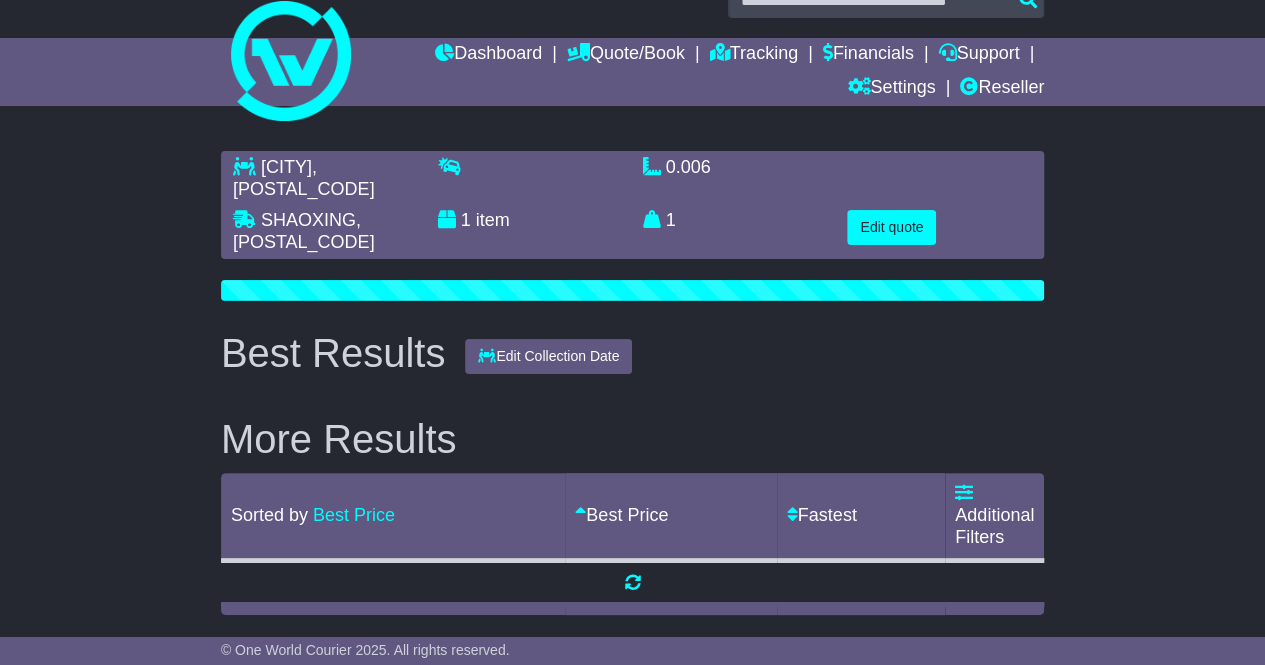 scroll, scrollTop: 0, scrollLeft: 0, axis: both 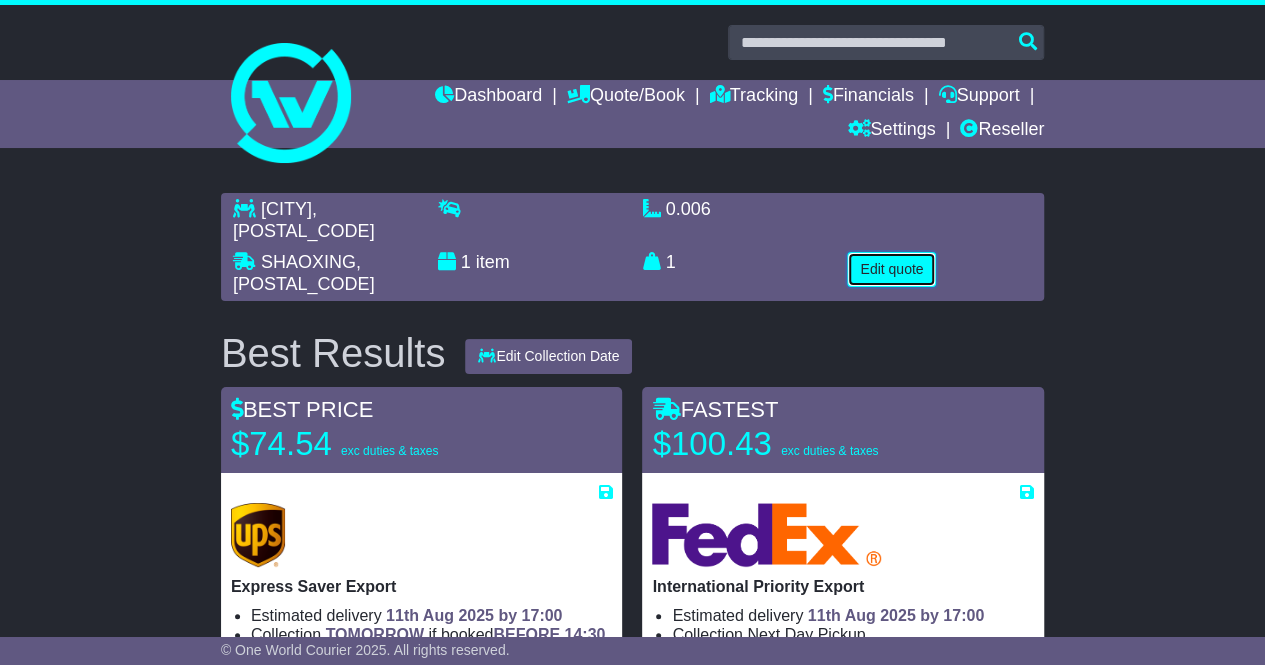 click on "Edit quote" at bounding box center (891, 269) 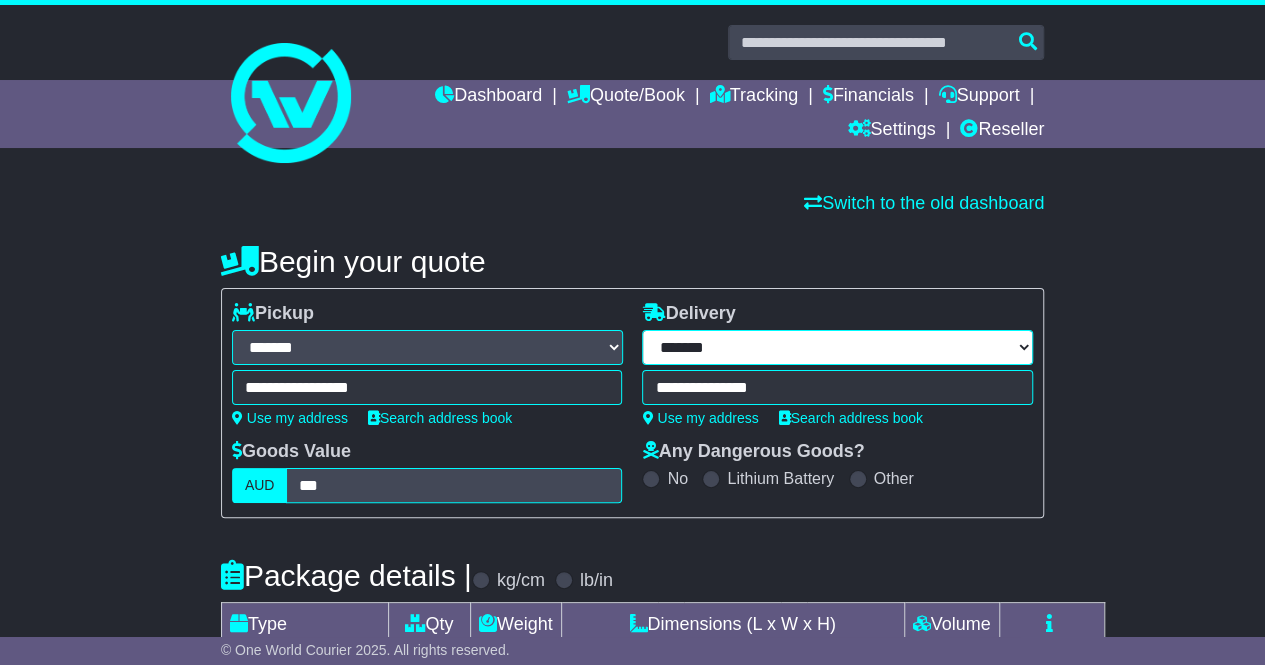 click on "**********" at bounding box center [837, 347] 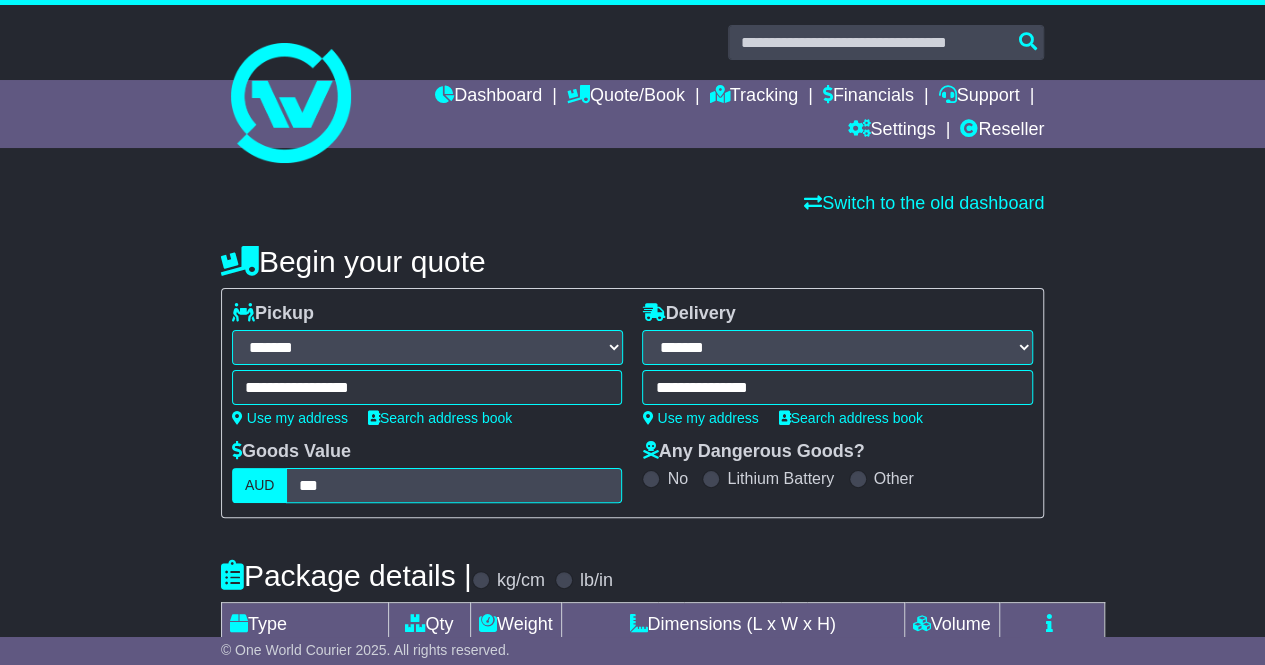 click on "** [CITY]" at bounding box center [837, 387] 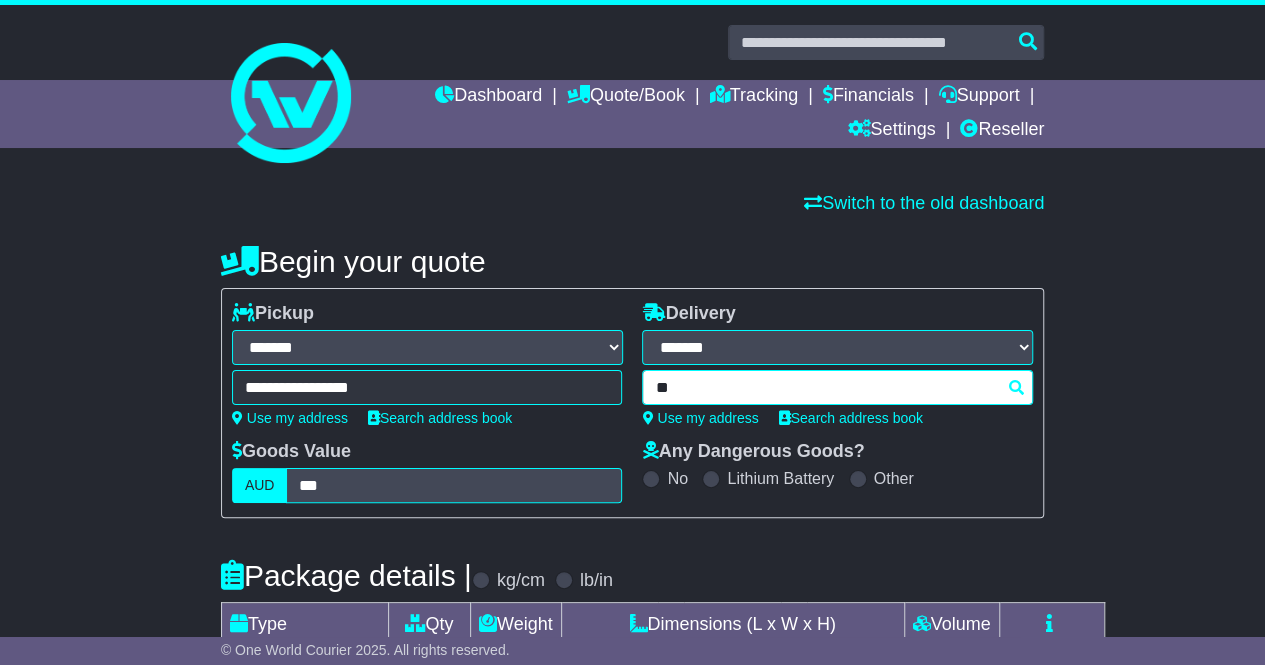 type on "*" 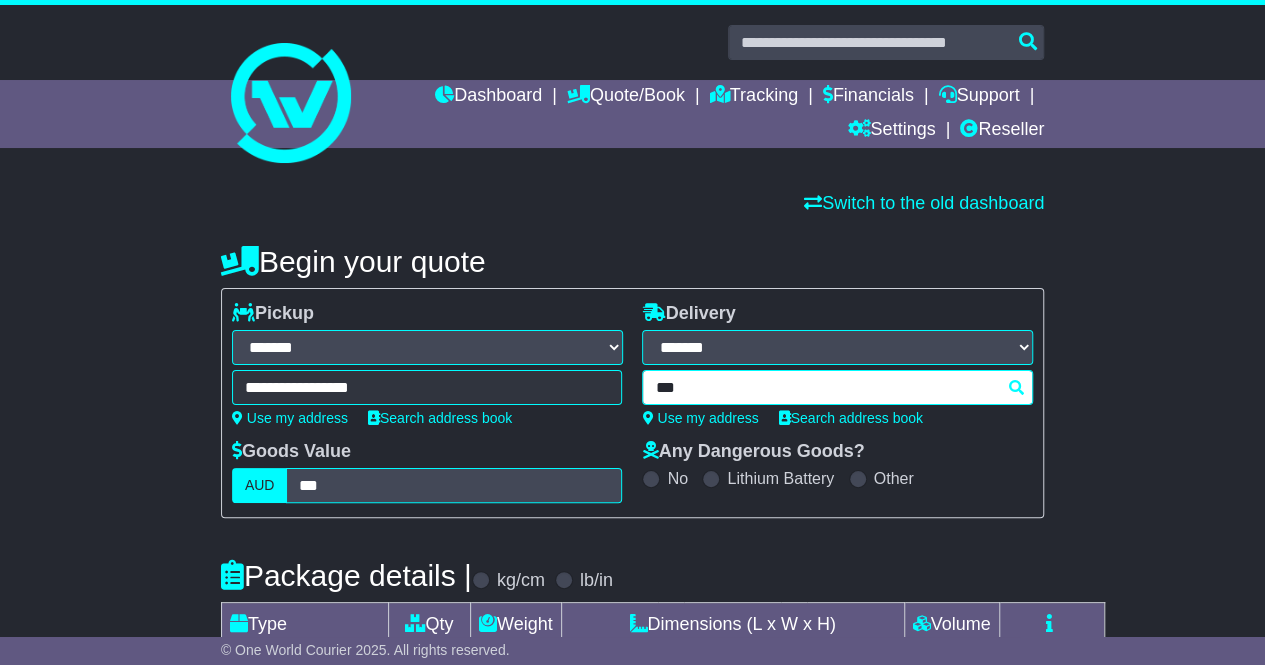 scroll, scrollTop: 0, scrollLeft: 0, axis: both 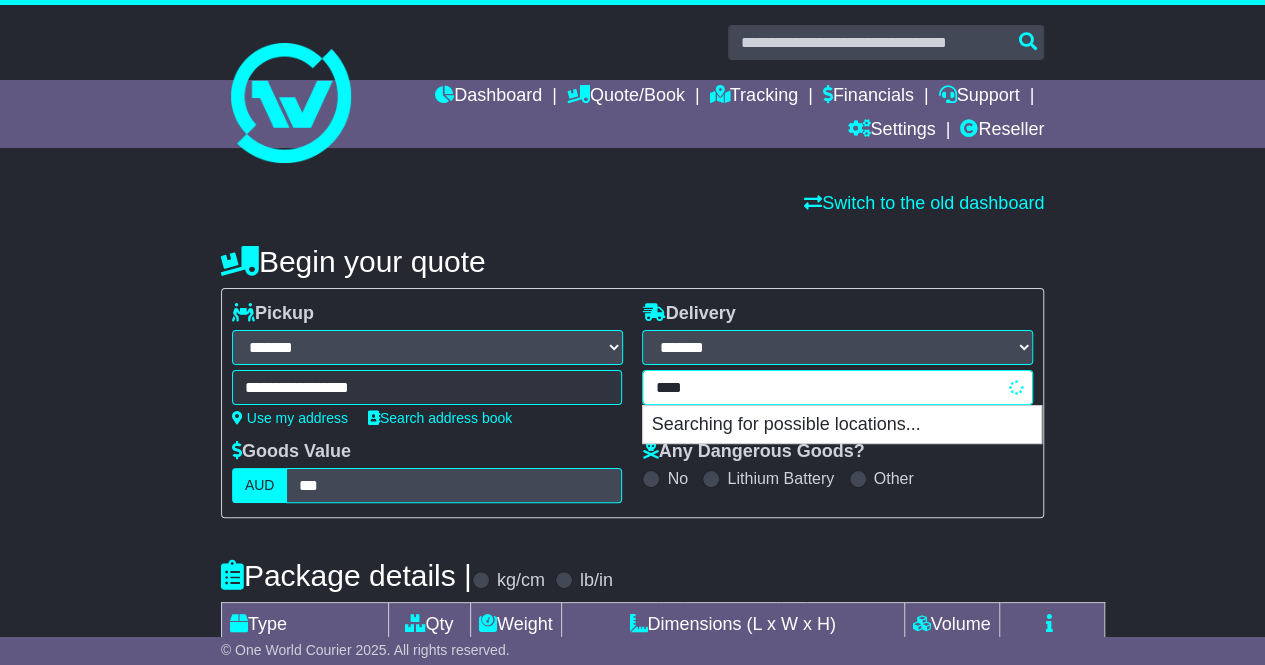 type on "*****" 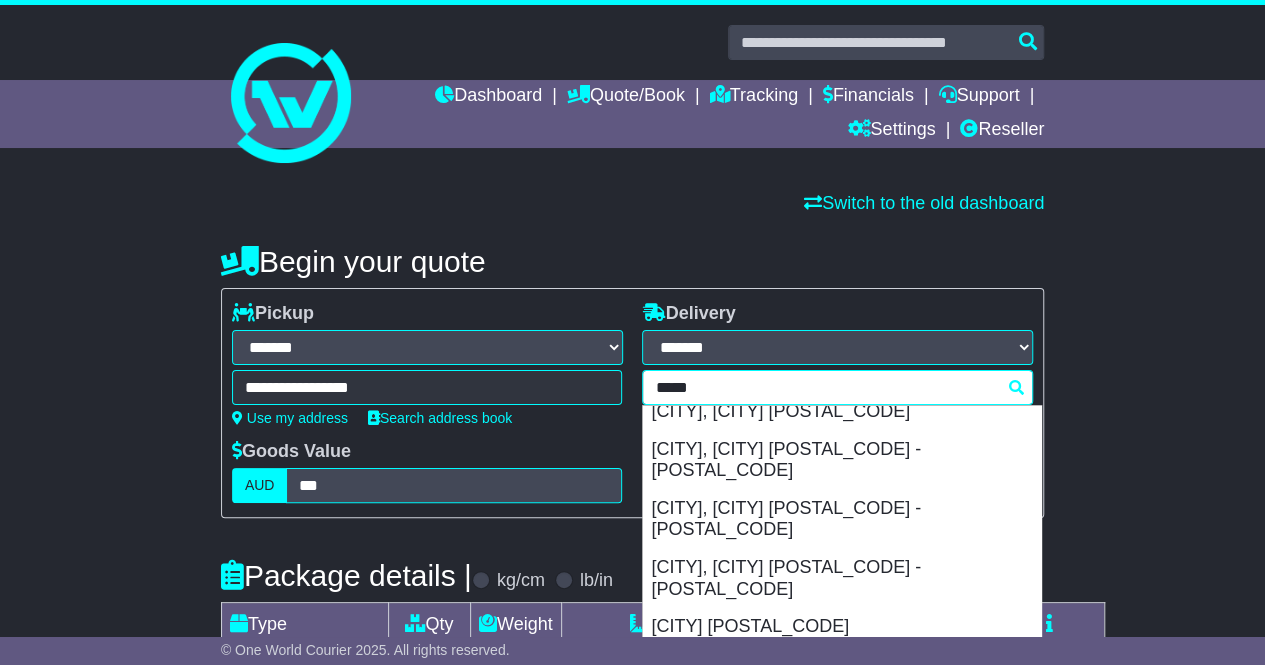 scroll, scrollTop: 200, scrollLeft: 0, axis: vertical 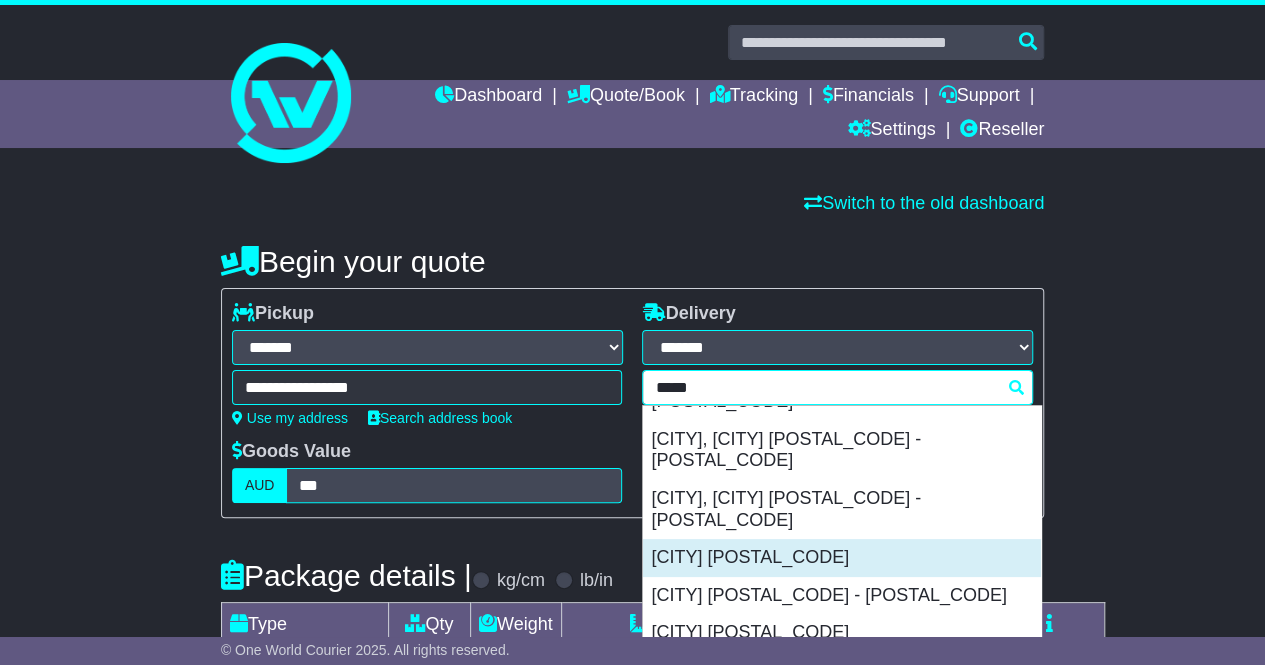 click on "[CITY] [POSTAL_CODE]" at bounding box center [842, 558] 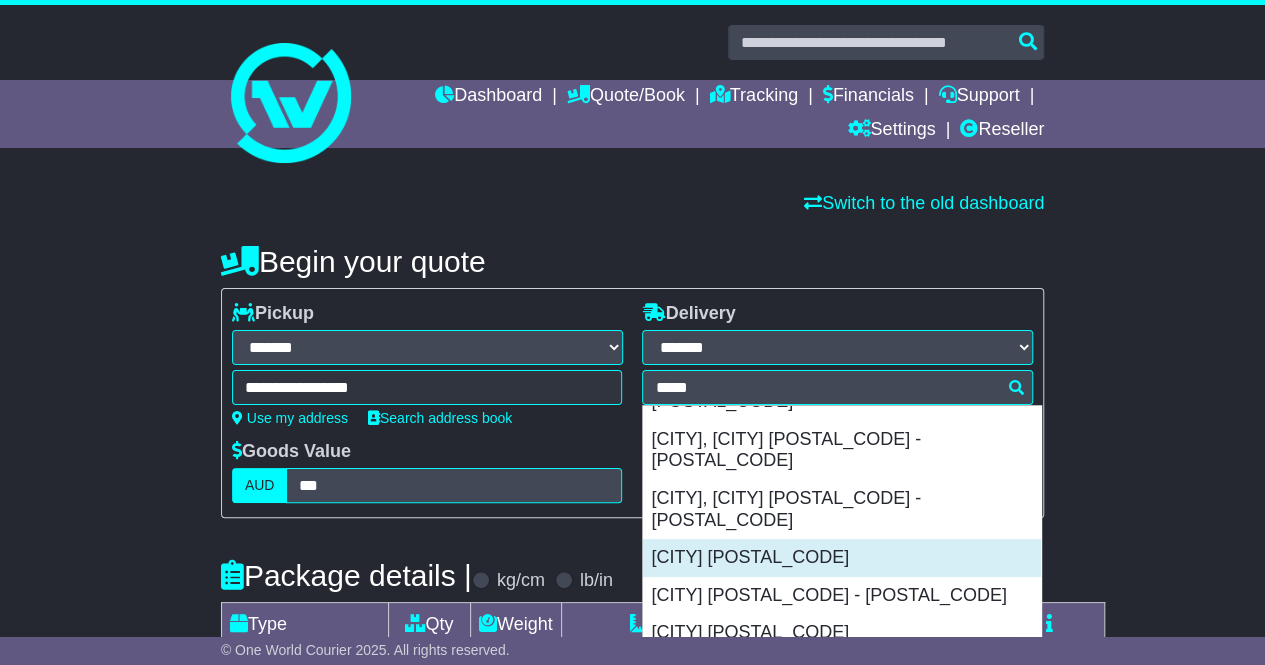 type on "**********" 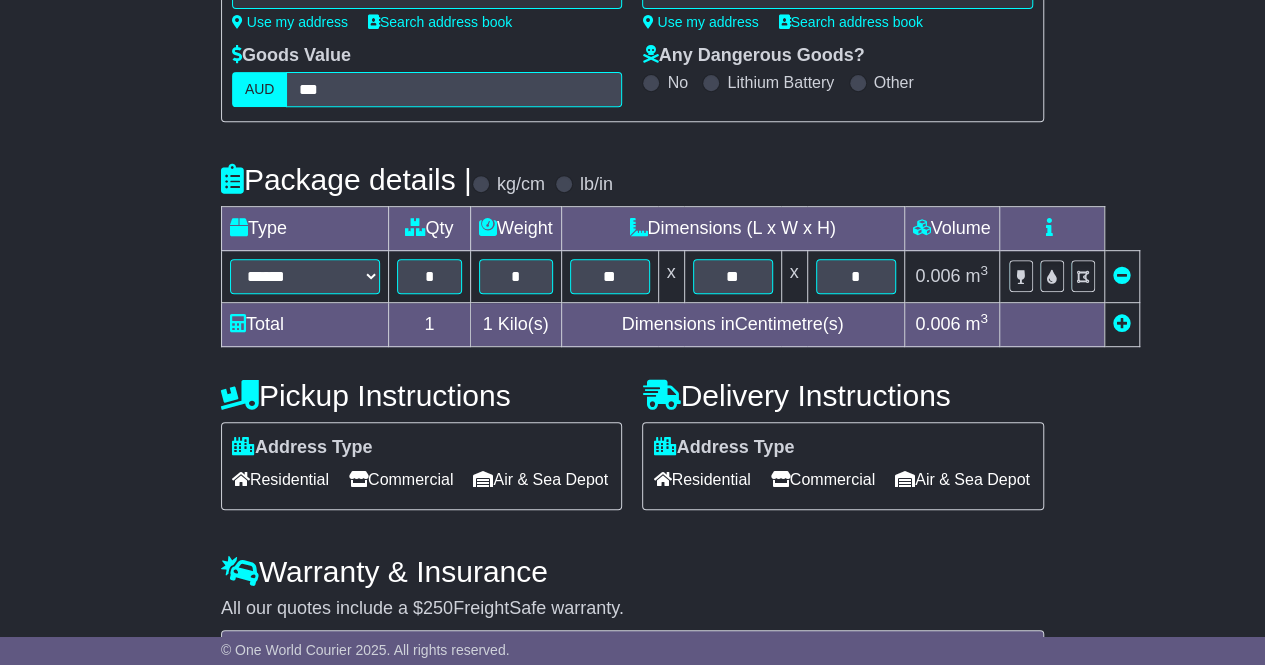scroll, scrollTop: 400, scrollLeft: 0, axis: vertical 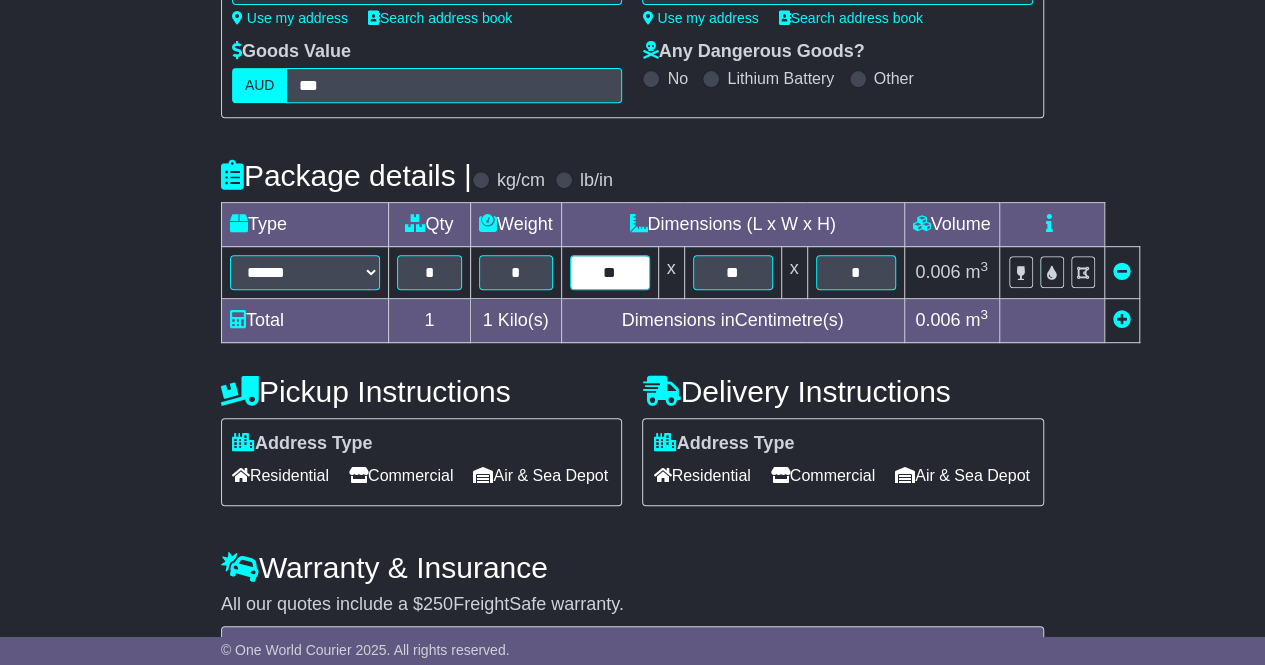 drag, startPoint x: 625, startPoint y: 267, endPoint x: 580, endPoint y: 267, distance: 45 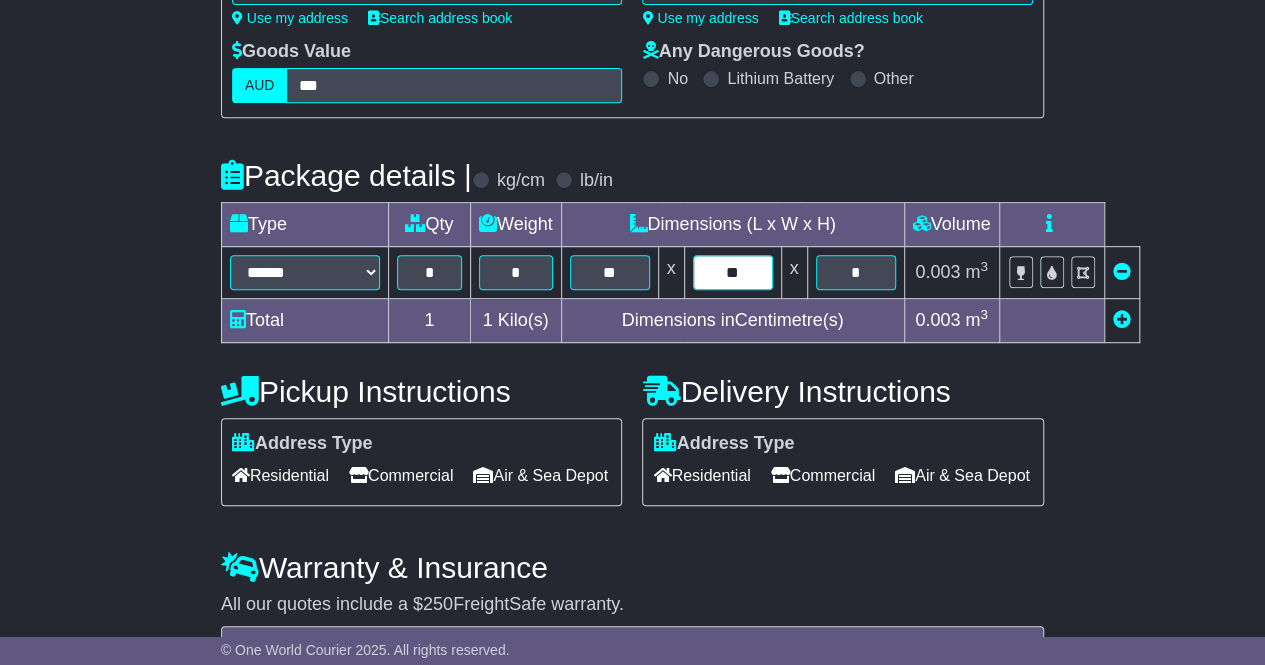 type on "**" 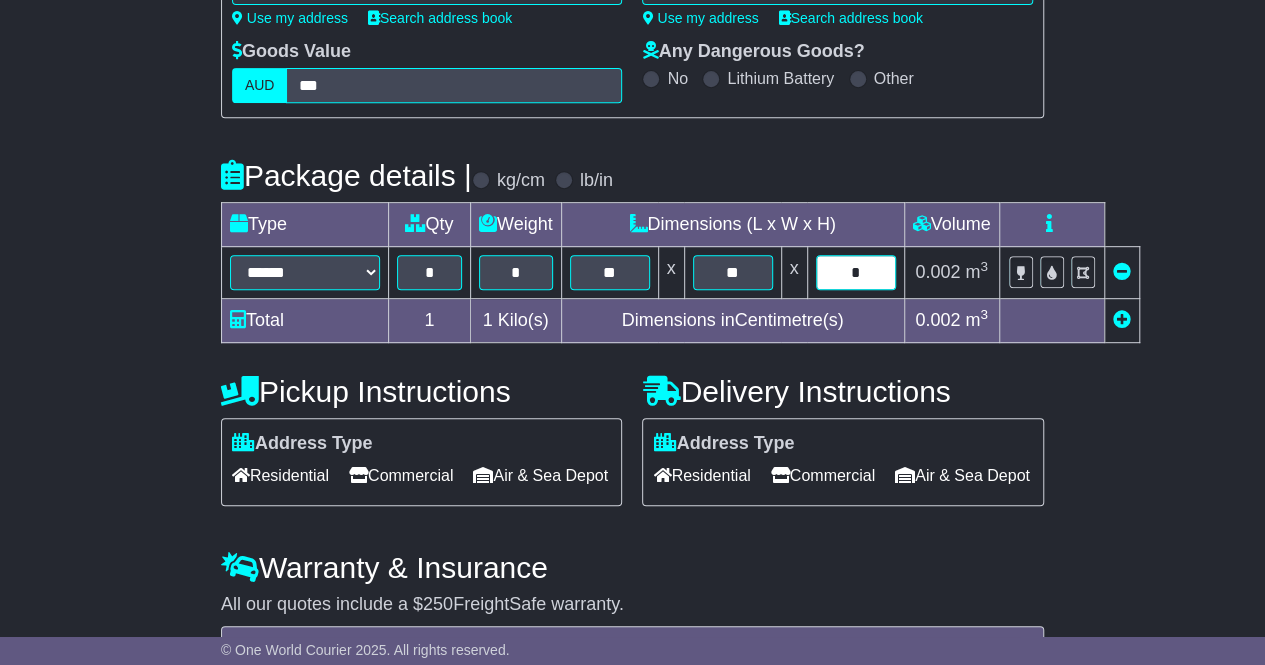 type on "*" 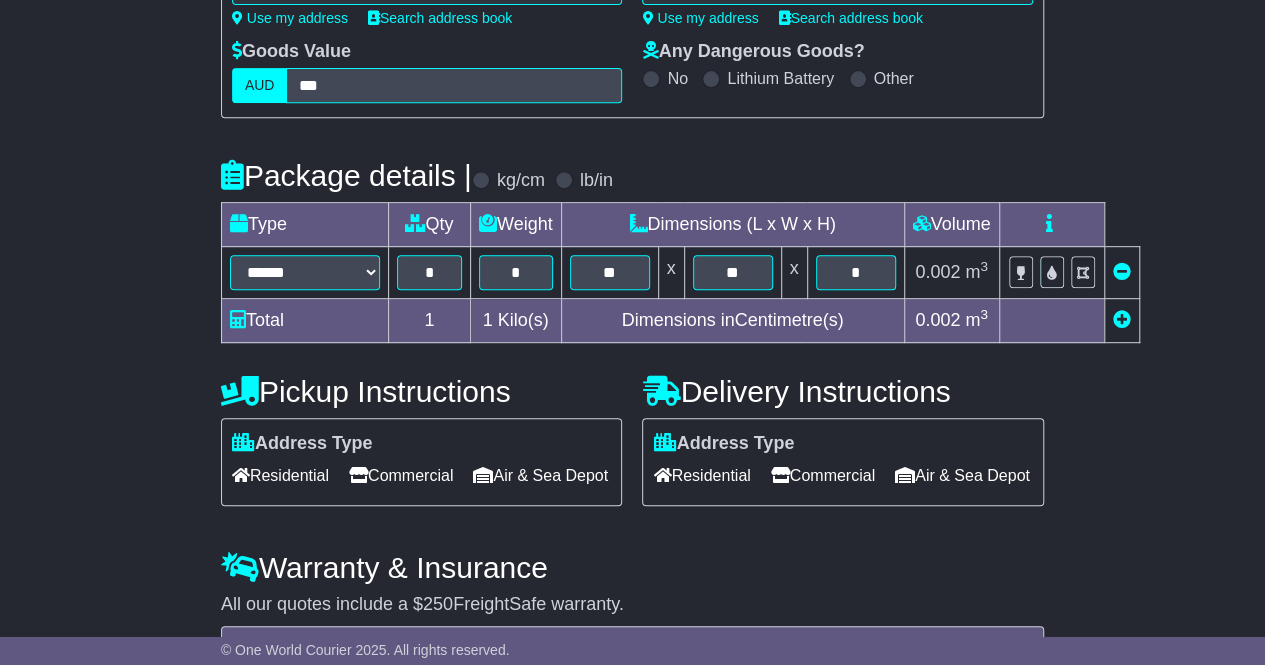 scroll, scrollTop: 712, scrollLeft: 0, axis: vertical 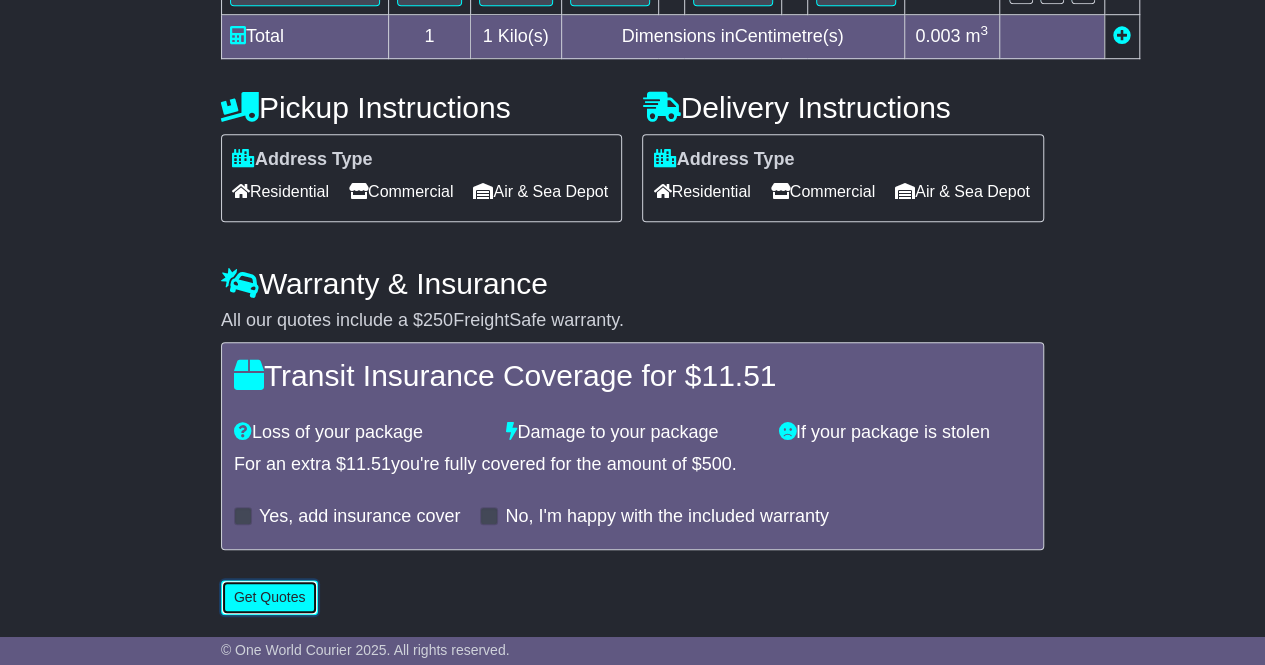 click on "Get Quotes" at bounding box center [270, 597] 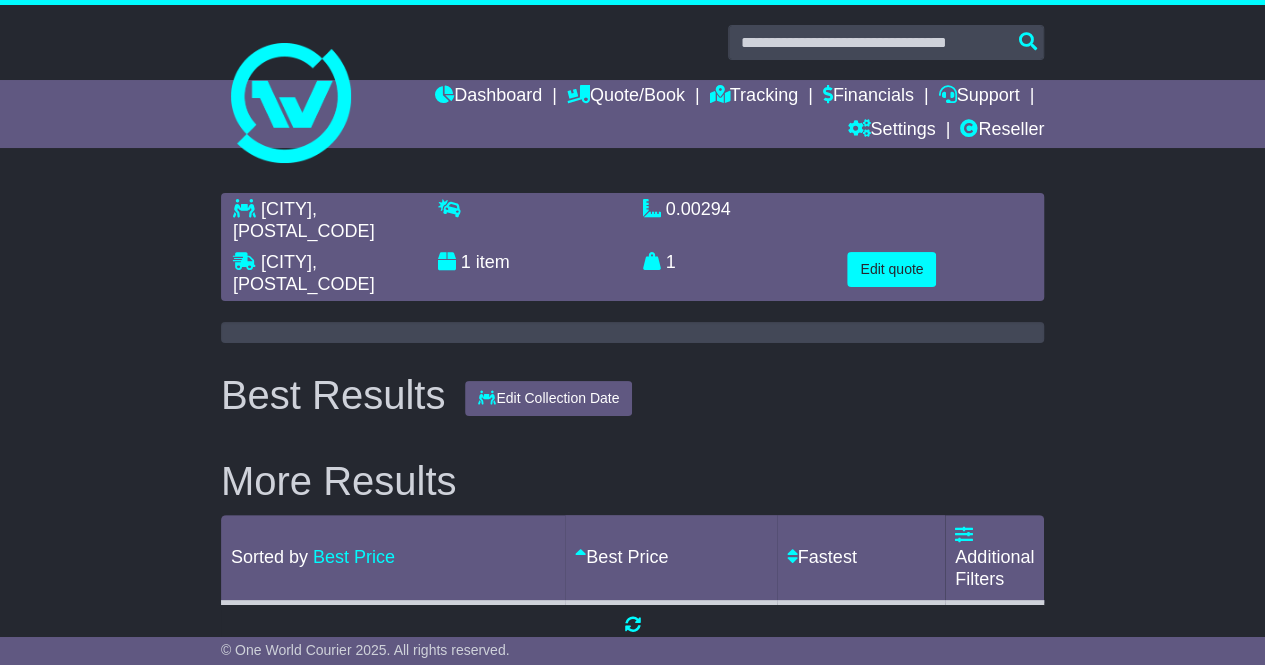 scroll, scrollTop: 0, scrollLeft: 0, axis: both 